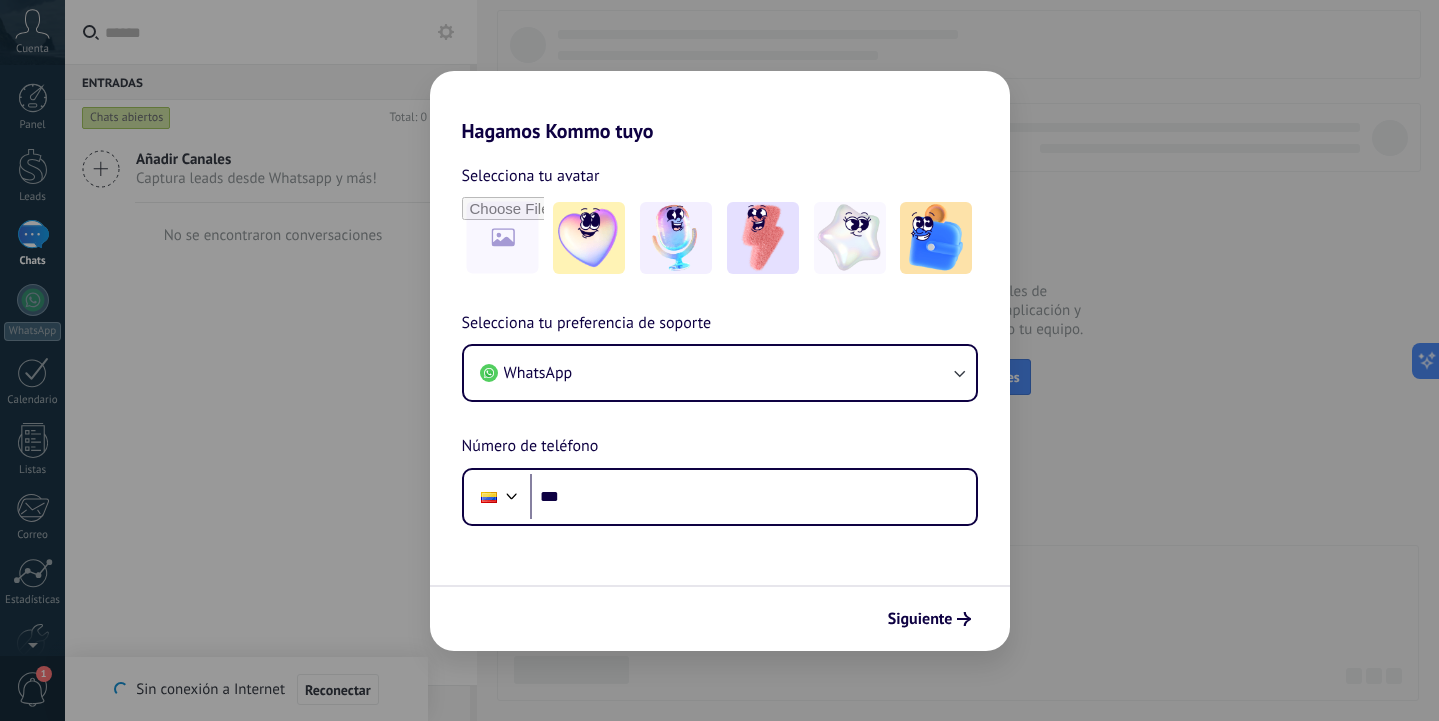 scroll, scrollTop: 0, scrollLeft: 0, axis: both 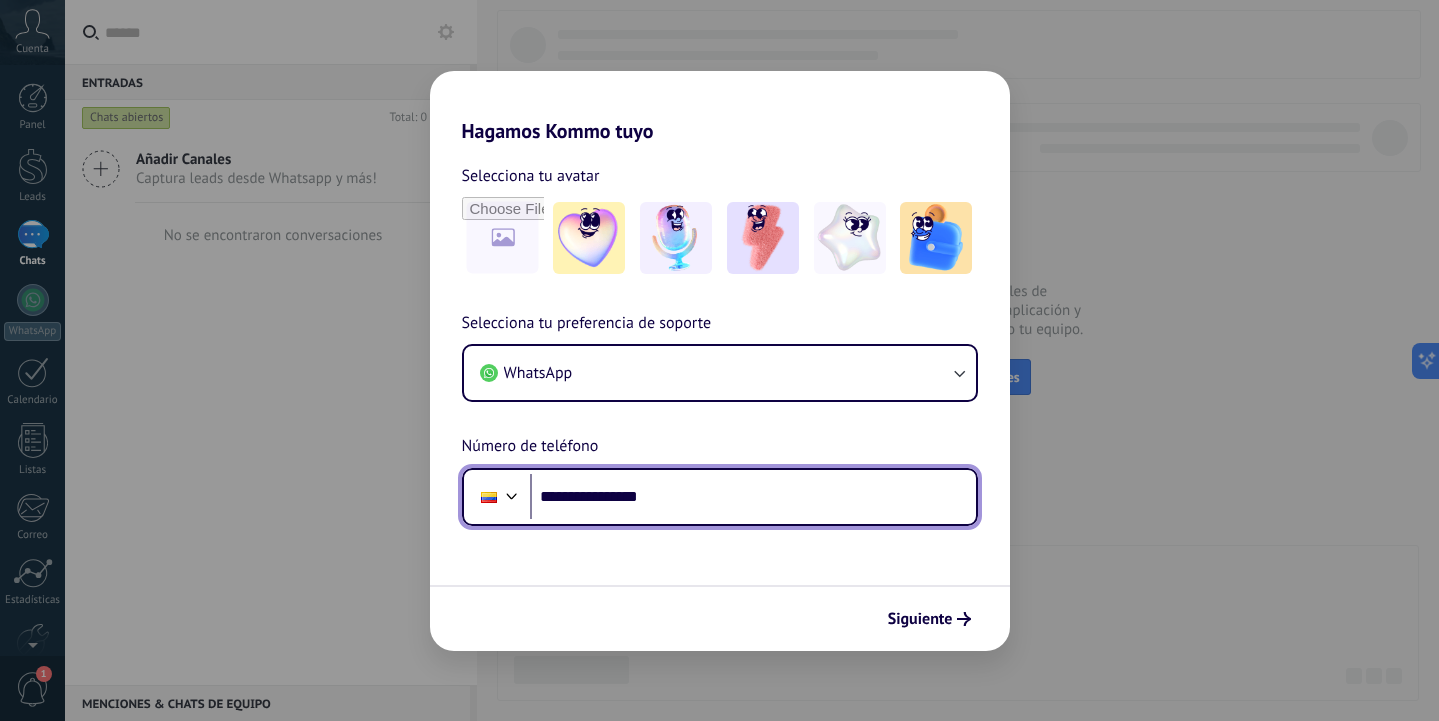 click on "**********" at bounding box center [753, 497] 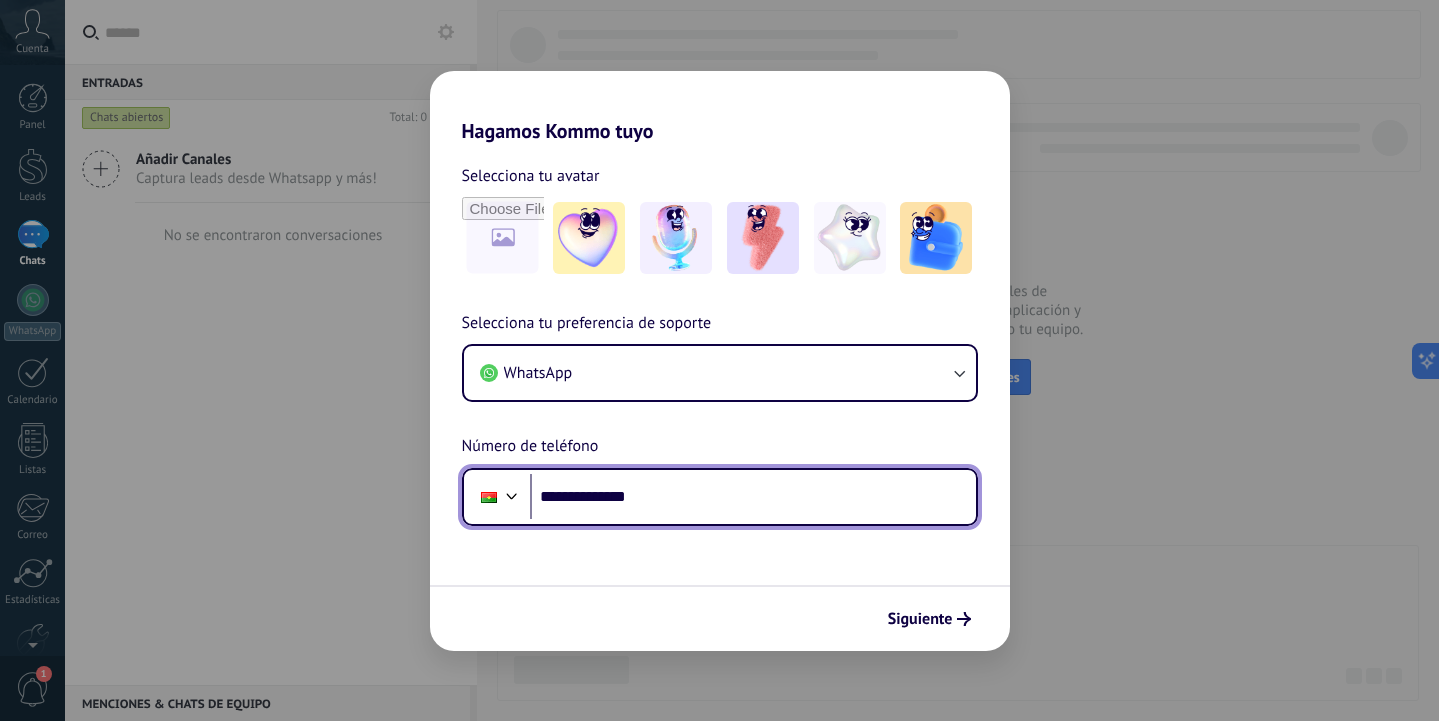 click on "**********" at bounding box center [753, 497] 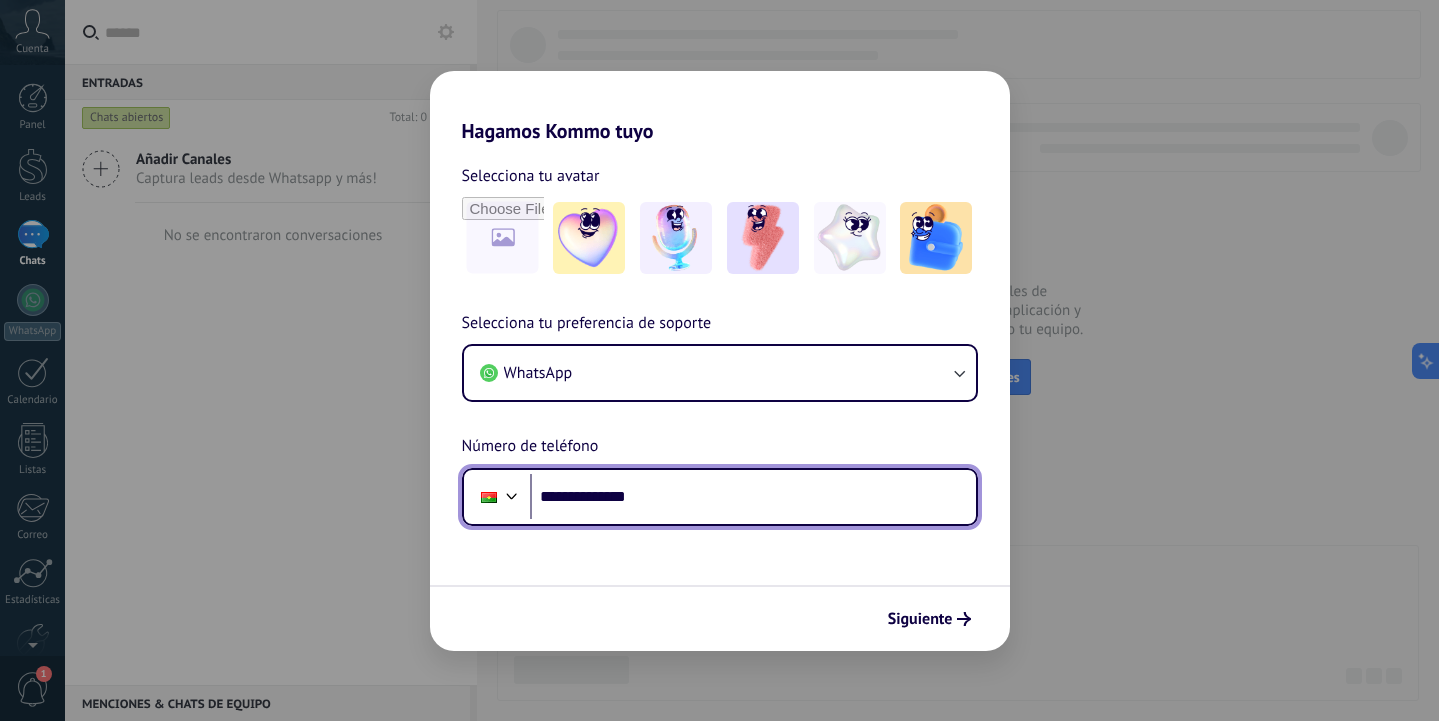 click on "**********" at bounding box center [753, 497] 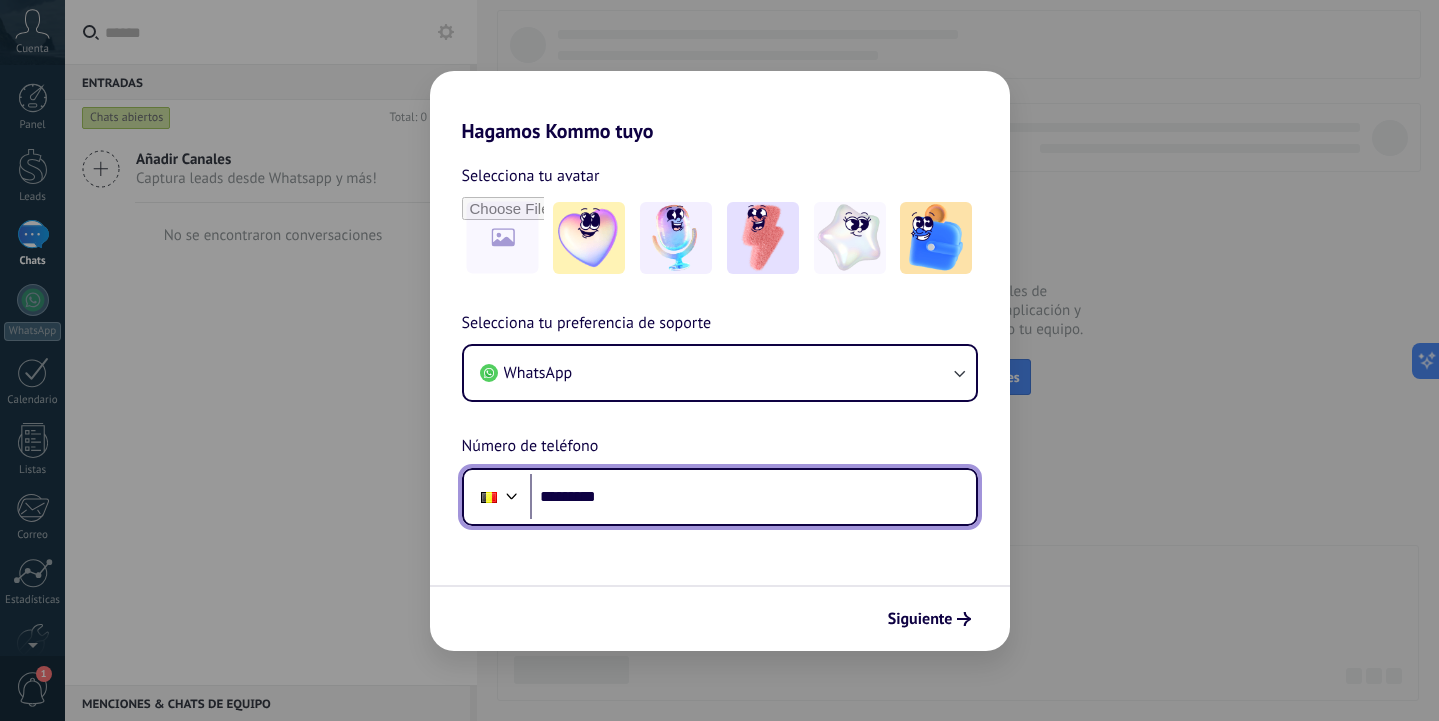 click at bounding box center (489, 497) 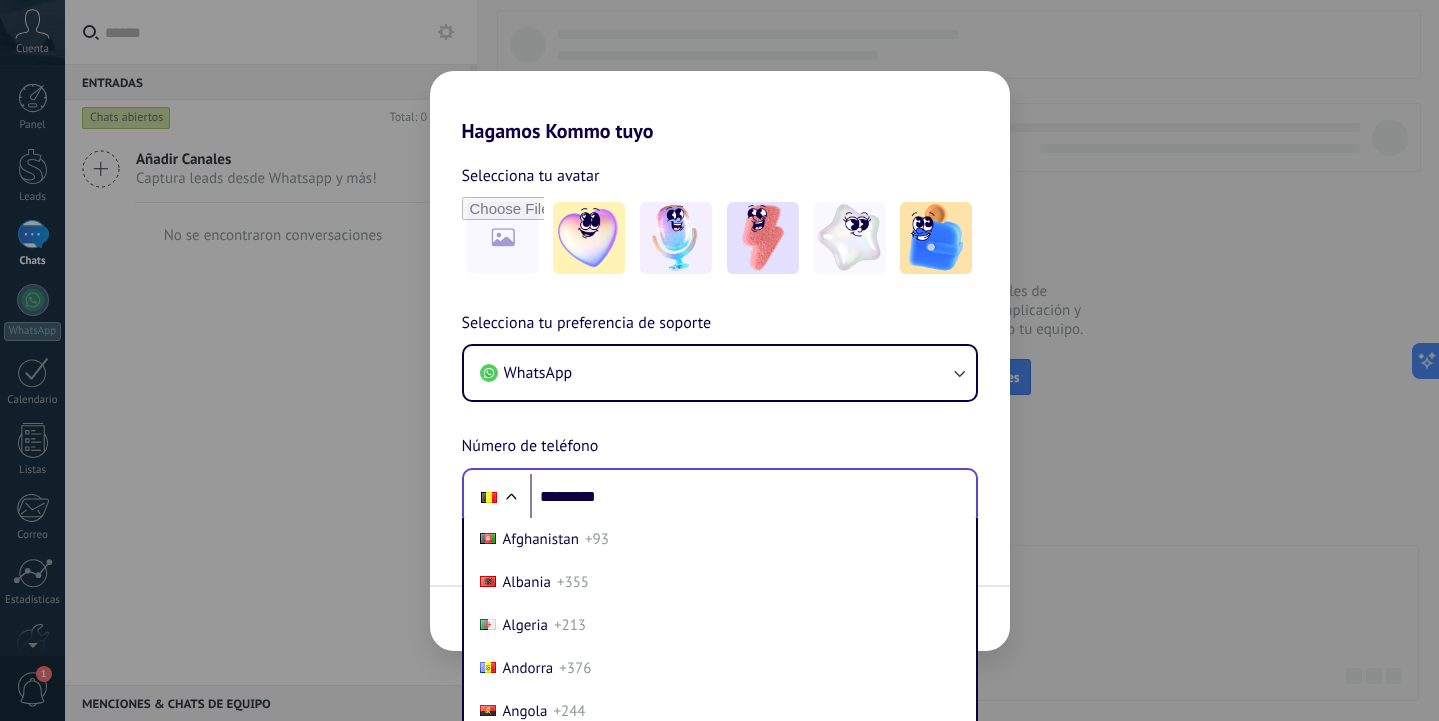 scroll, scrollTop: 534, scrollLeft: 0, axis: vertical 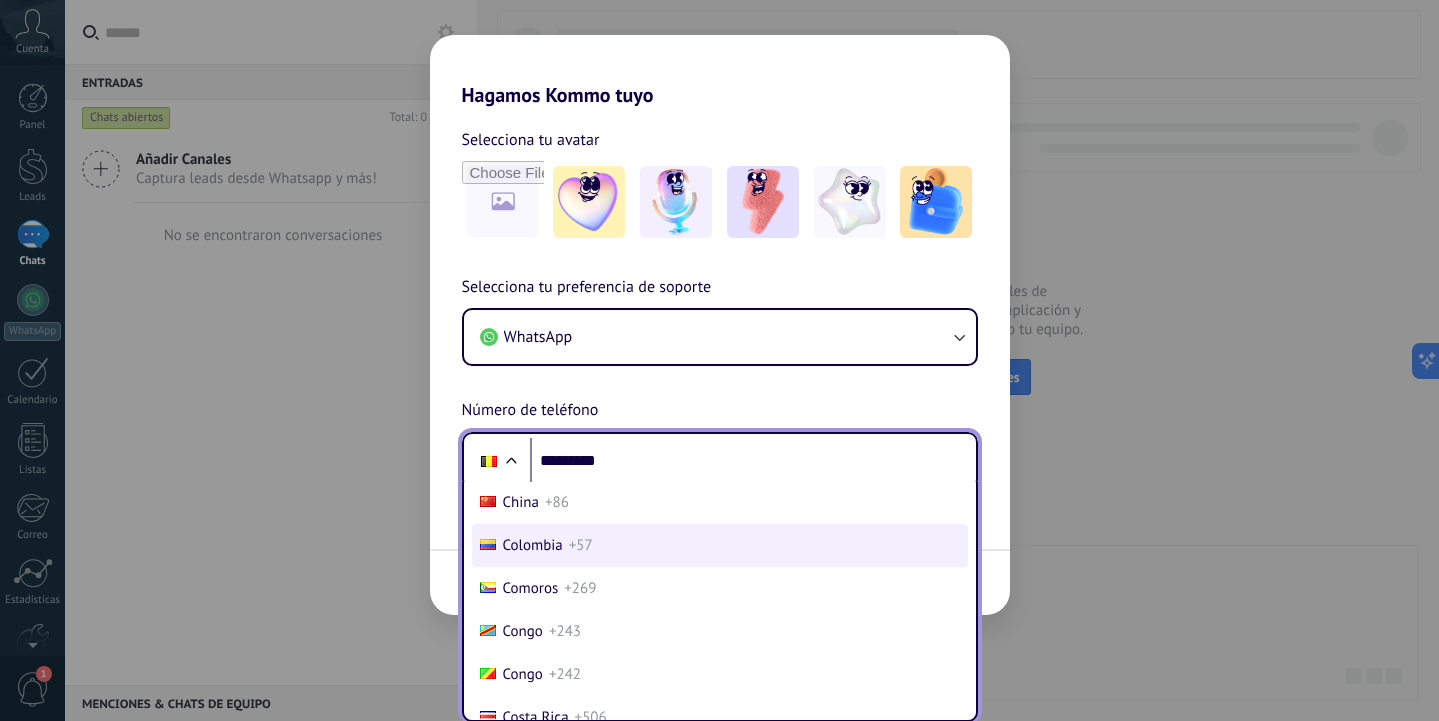 click on "Colombia" at bounding box center [533, 545] 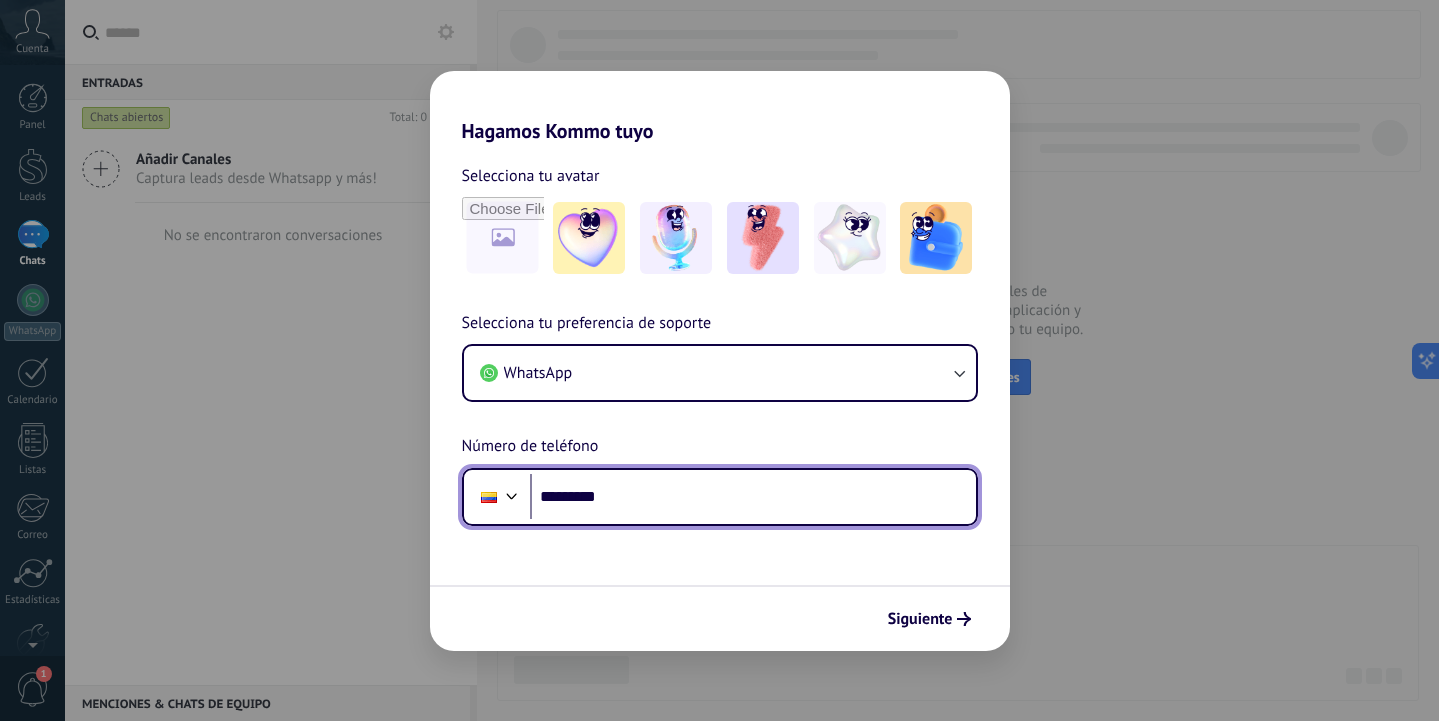 scroll, scrollTop: 0, scrollLeft: 0, axis: both 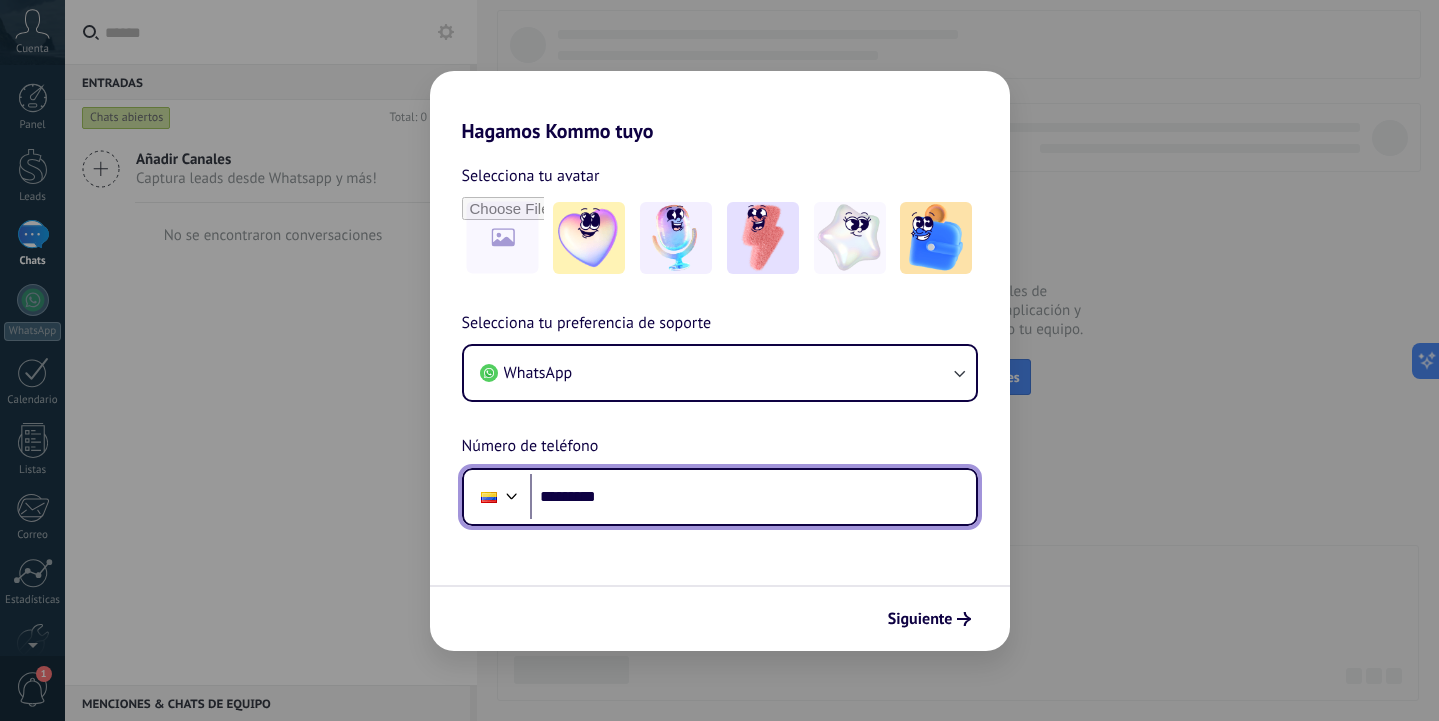drag, startPoint x: 636, startPoint y: 504, endPoint x: 574, endPoint y: 501, distance: 62.072536 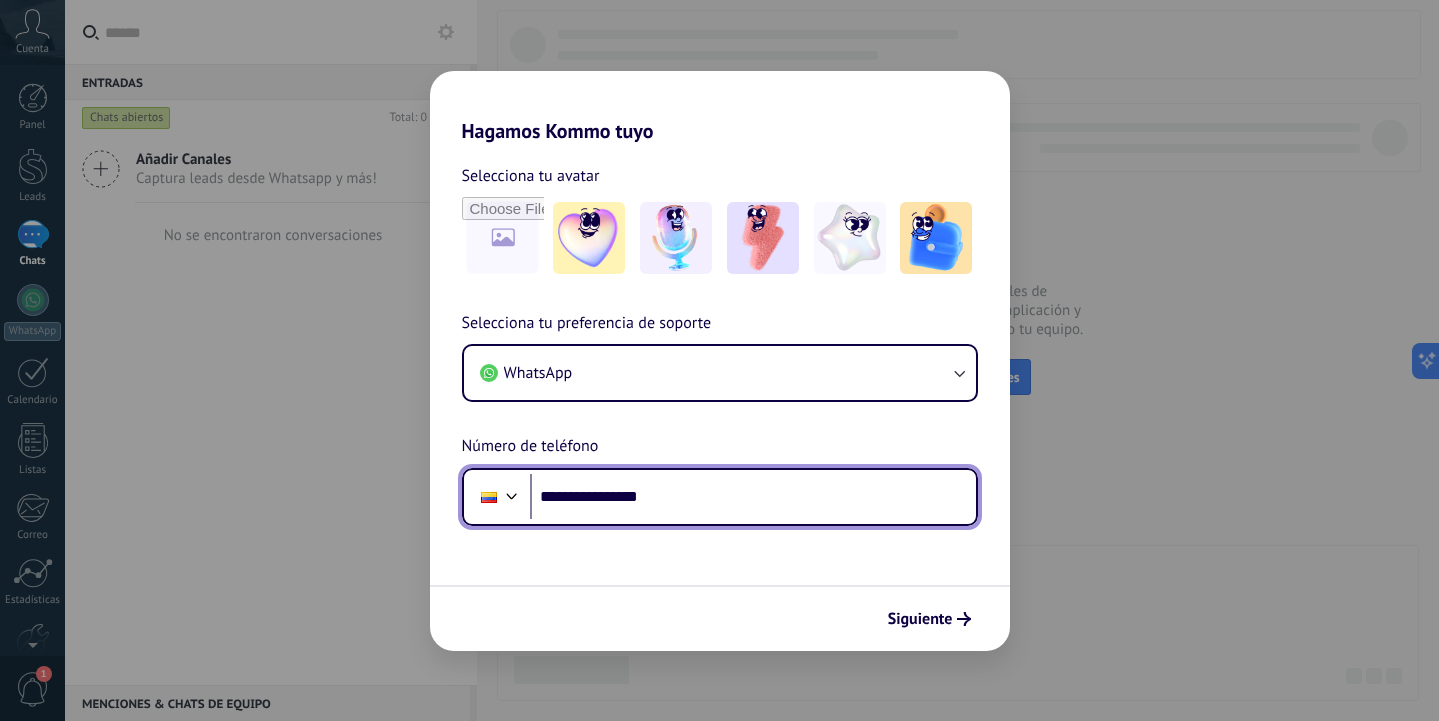 type on "**********" 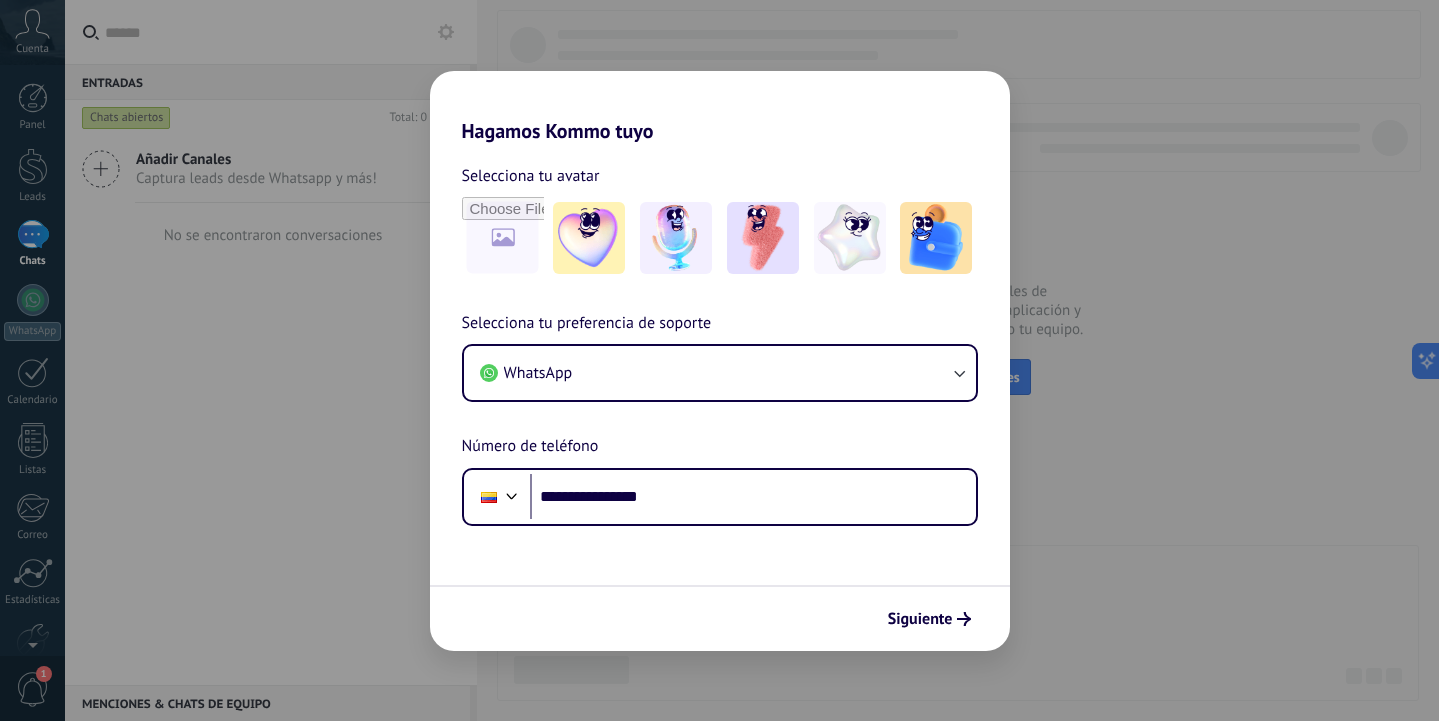 click on "Siguiente" at bounding box center (720, 618) 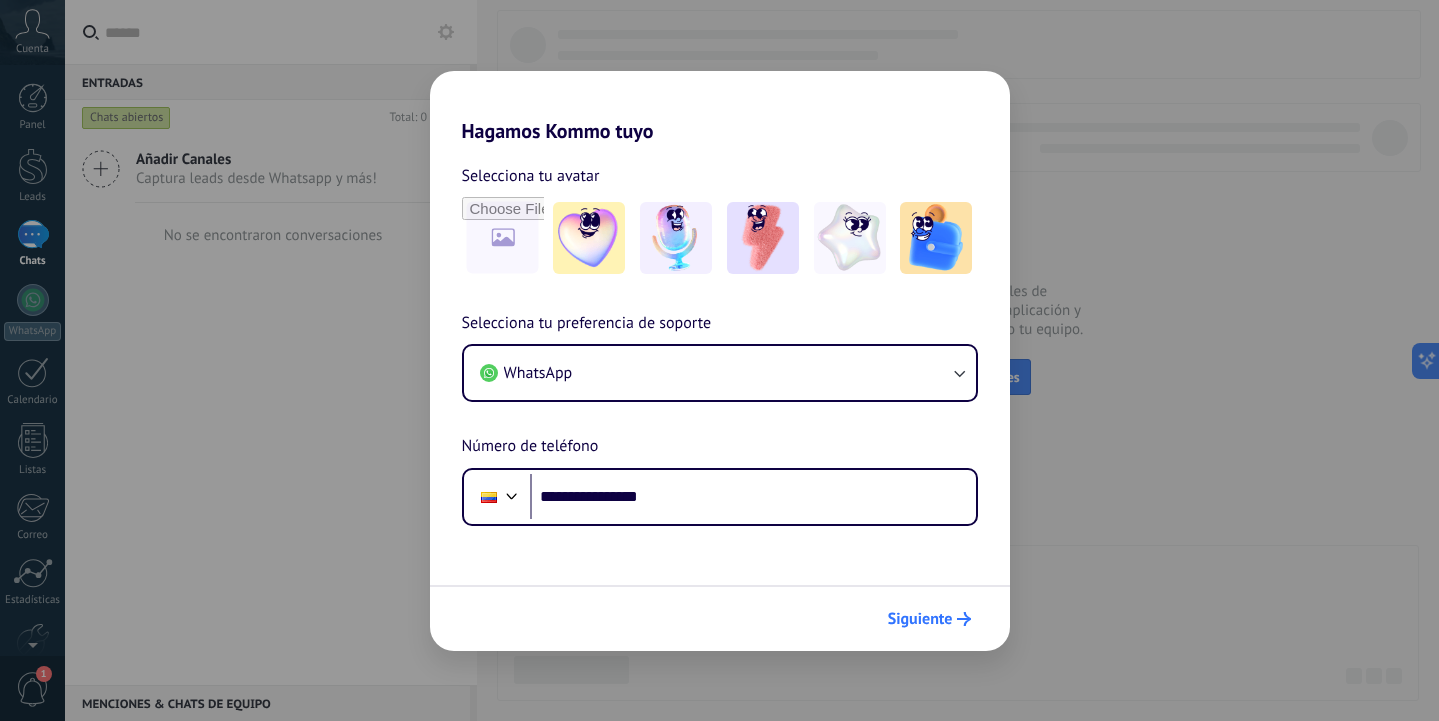click on "Siguiente" at bounding box center [920, 619] 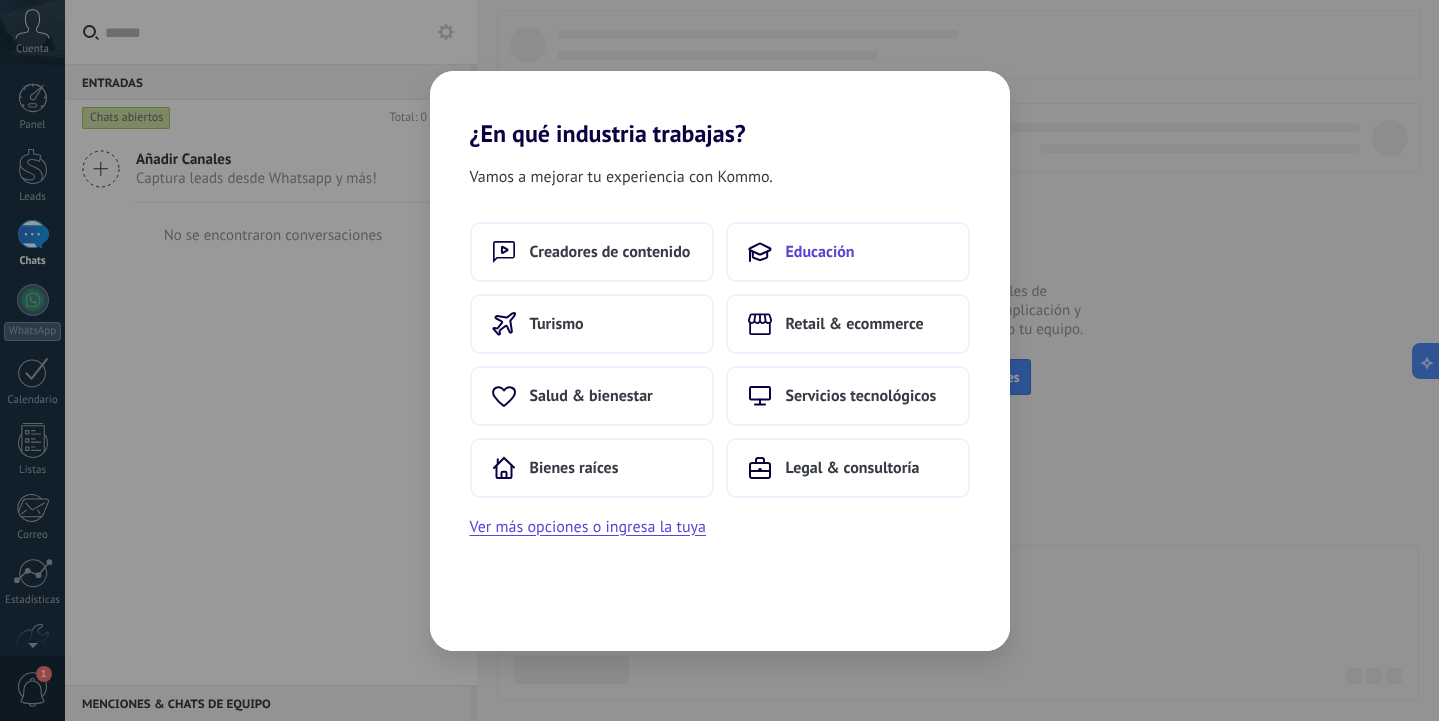 click on "Educación" at bounding box center [848, 252] 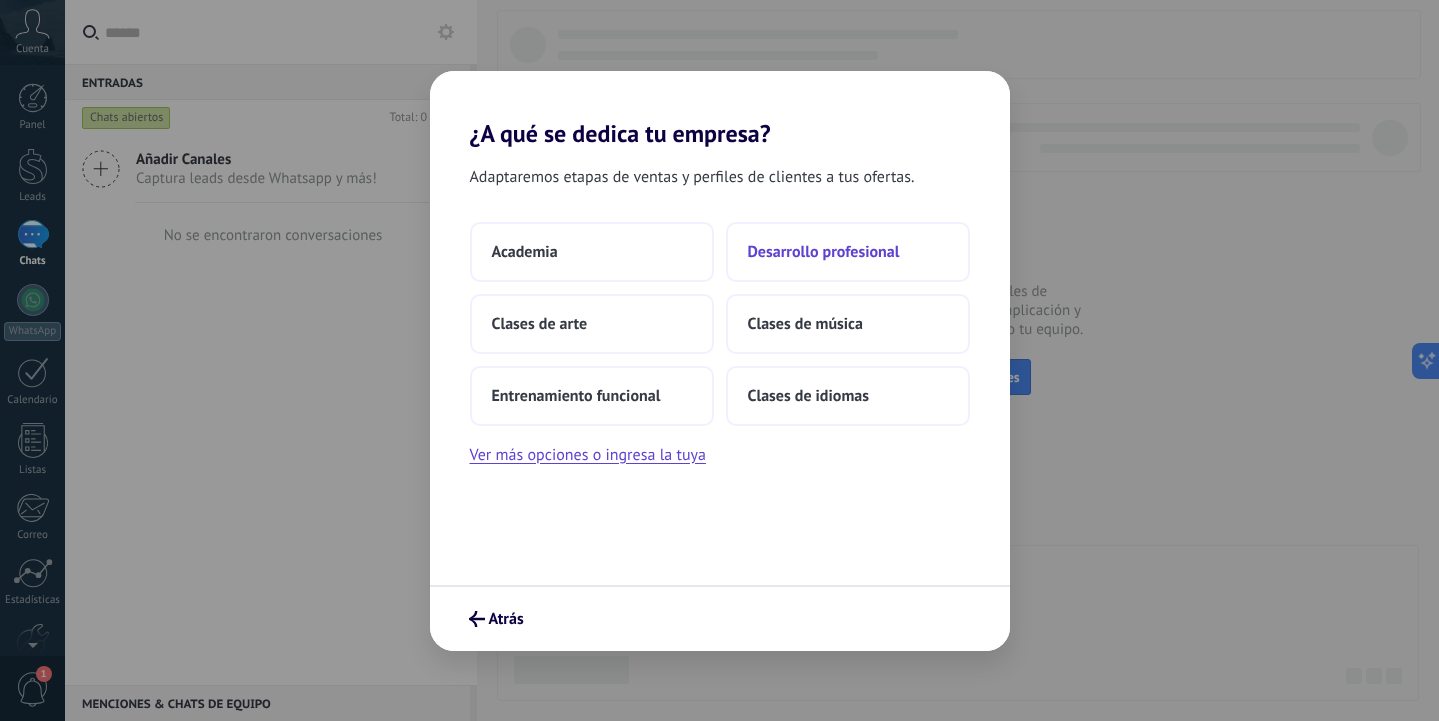 click on "Desarrollo profesional" at bounding box center [824, 252] 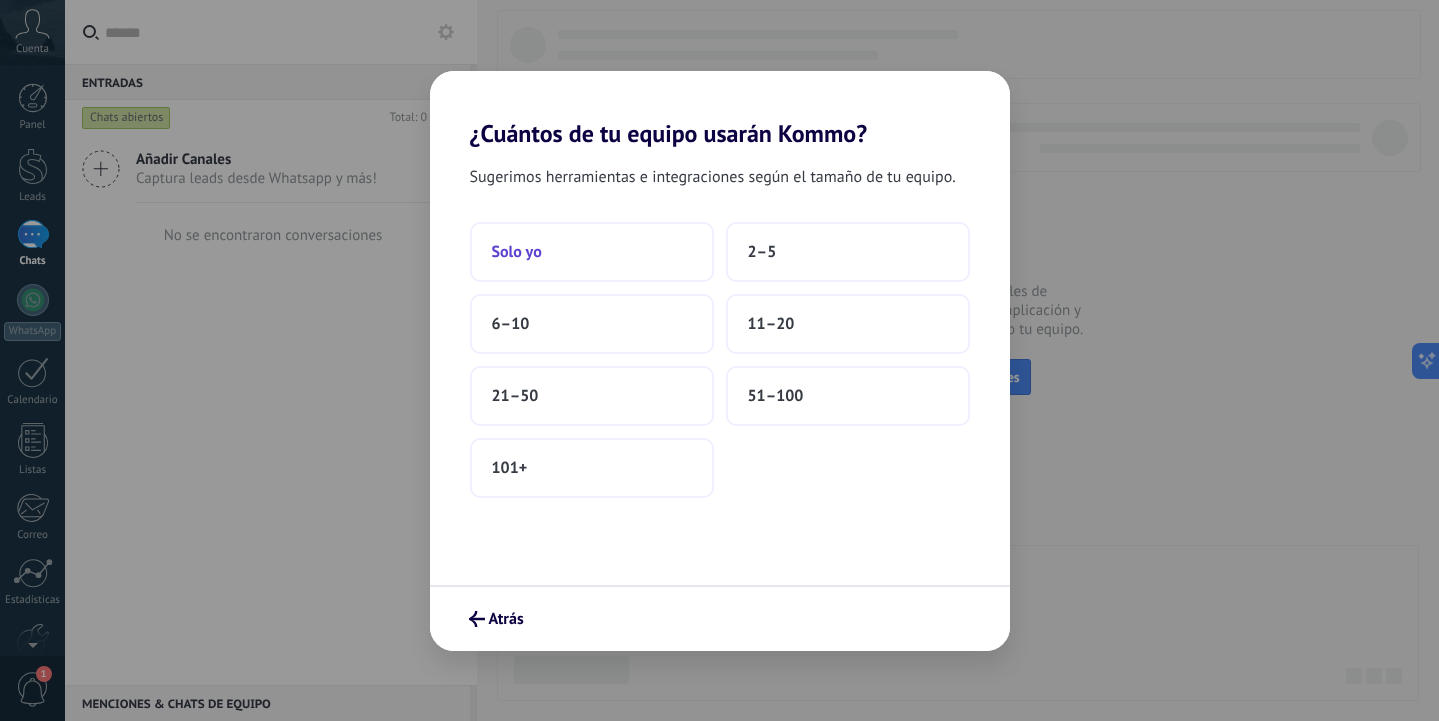 click on "Solo yo" at bounding box center (592, 252) 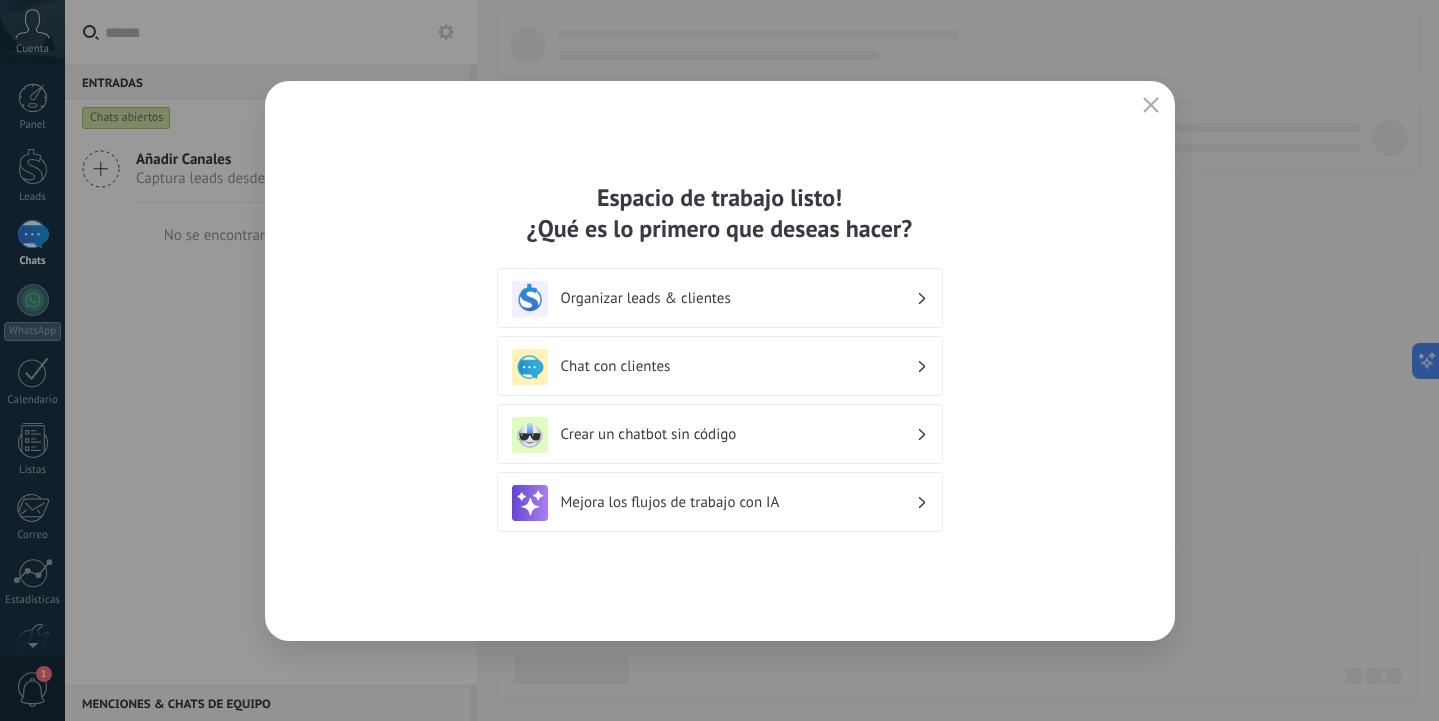 click on "Organizar leads & clientes" at bounding box center (720, 298) 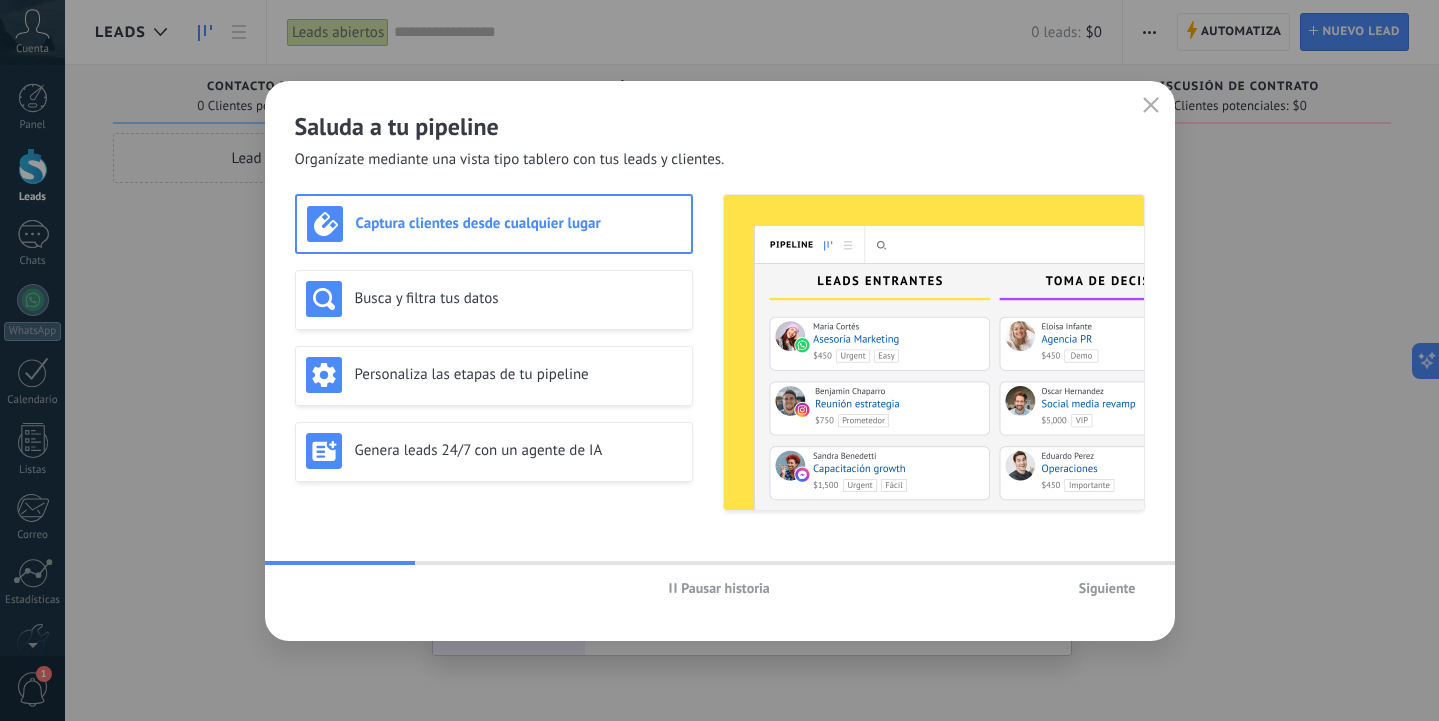 click 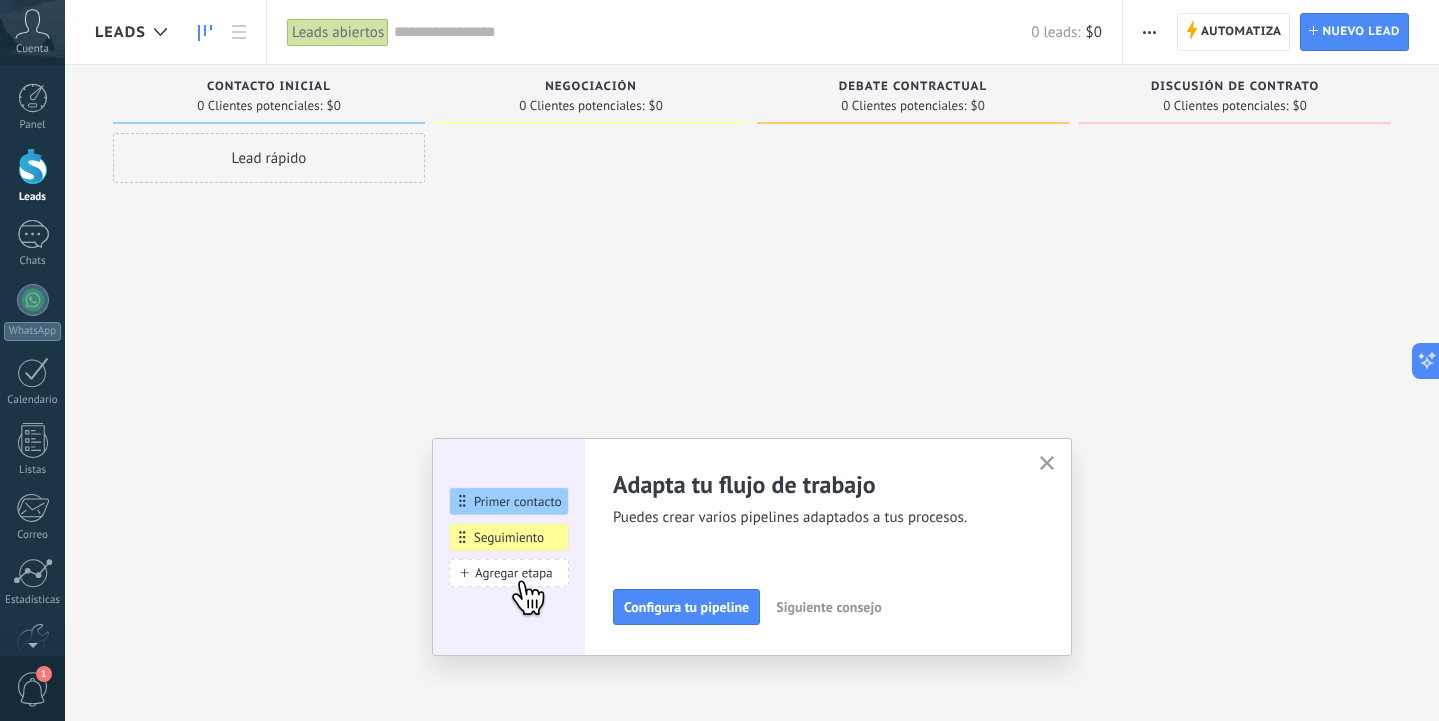scroll, scrollTop: 111, scrollLeft: 0, axis: vertical 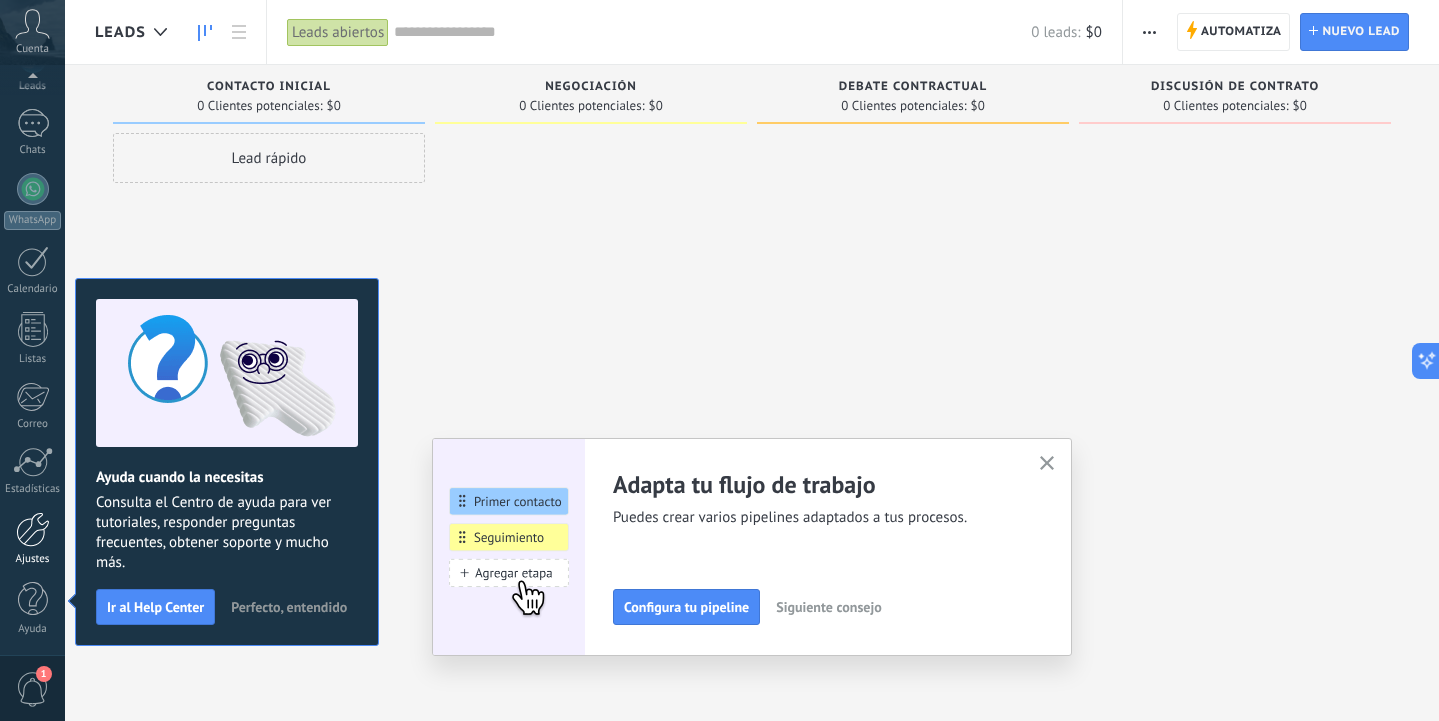 click at bounding box center (33, 529) 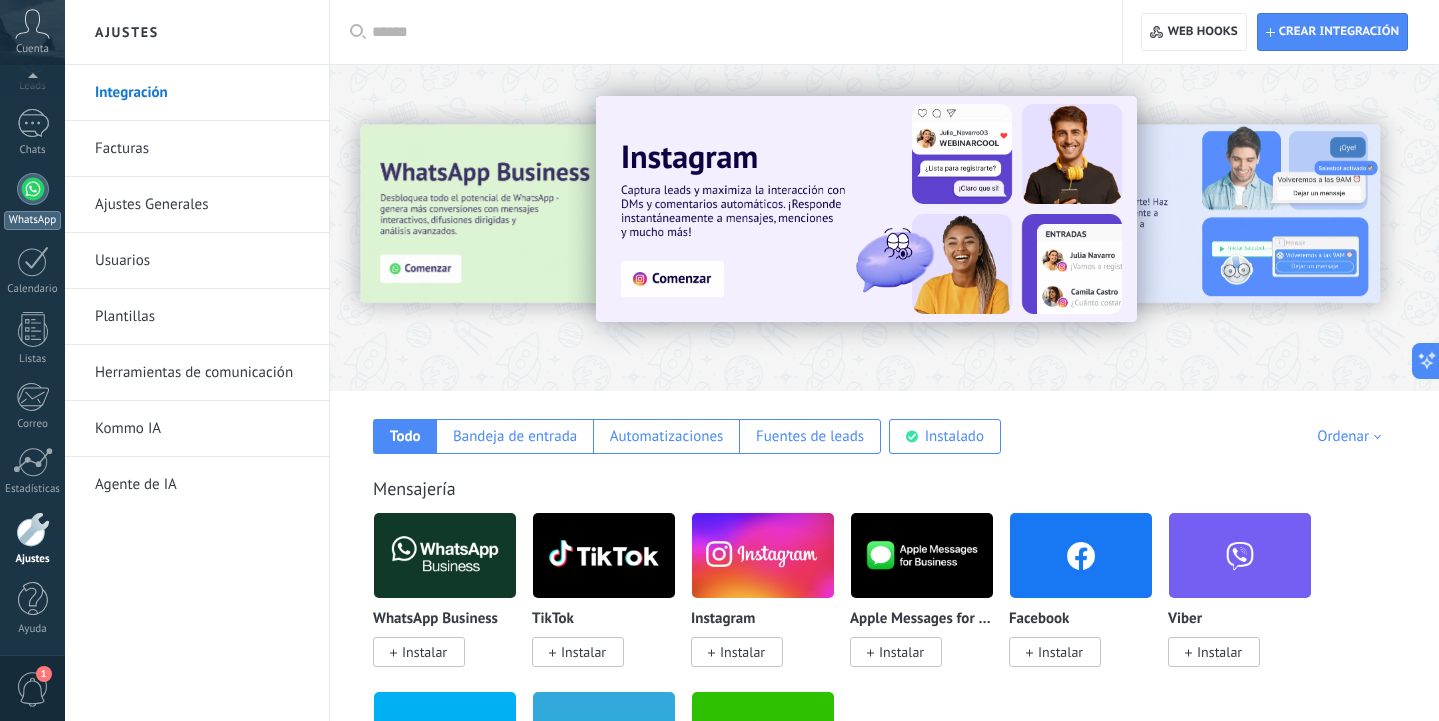 click at bounding box center (33, 189) 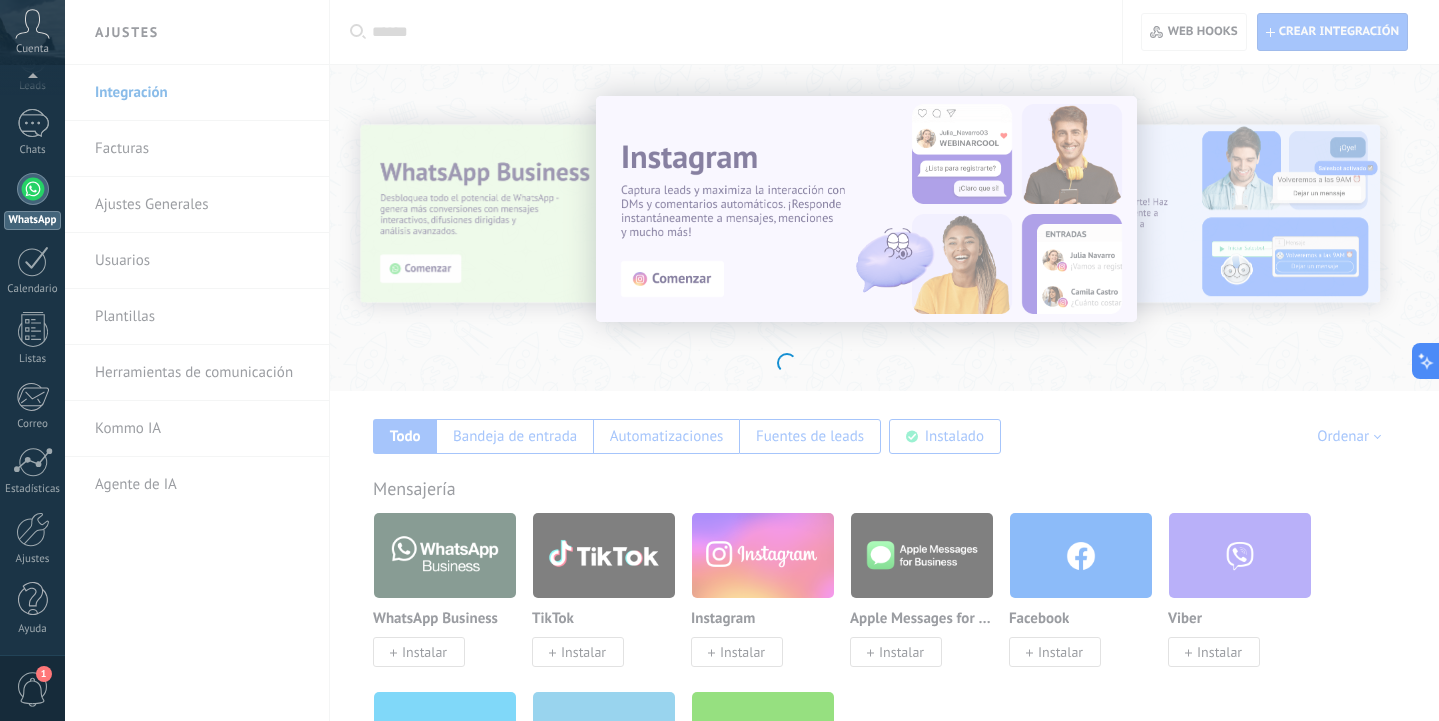 scroll, scrollTop: 0, scrollLeft: 0, axis: both 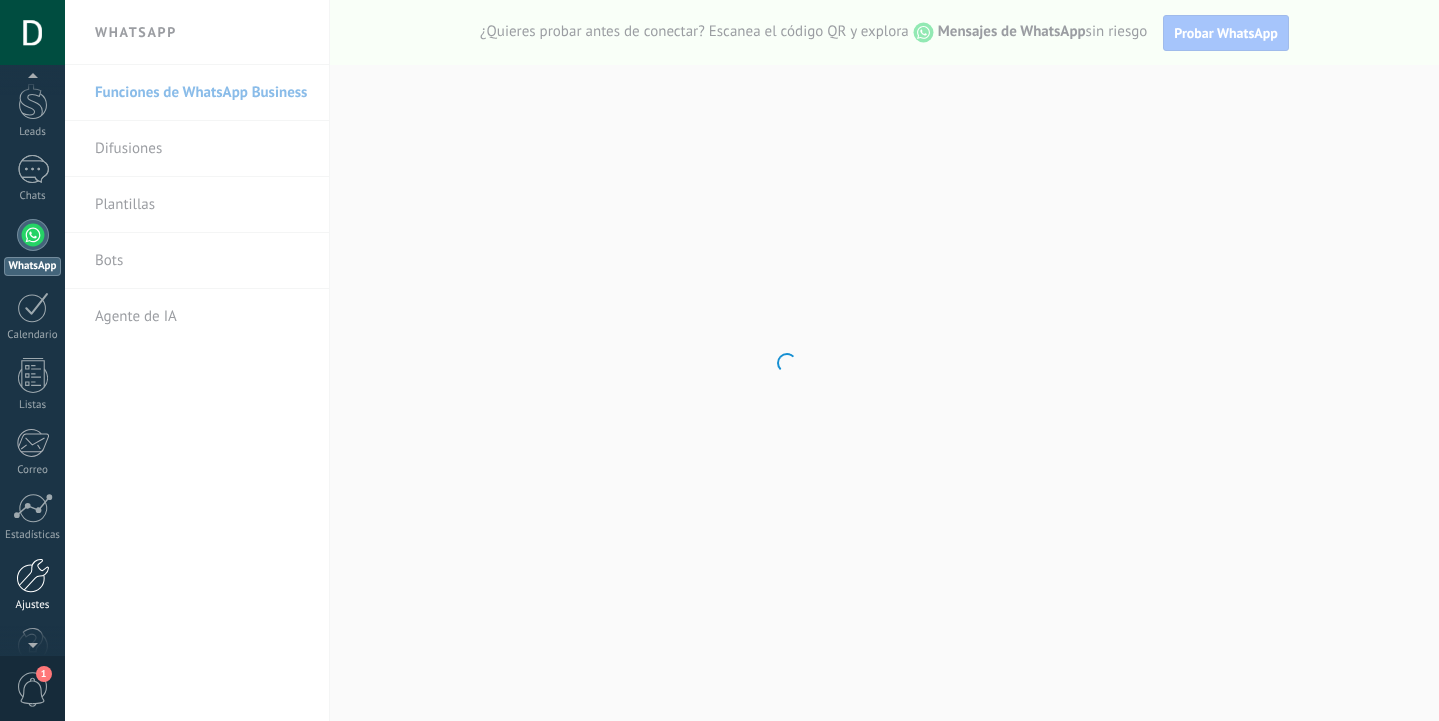 click at bounding box center [33, 575] 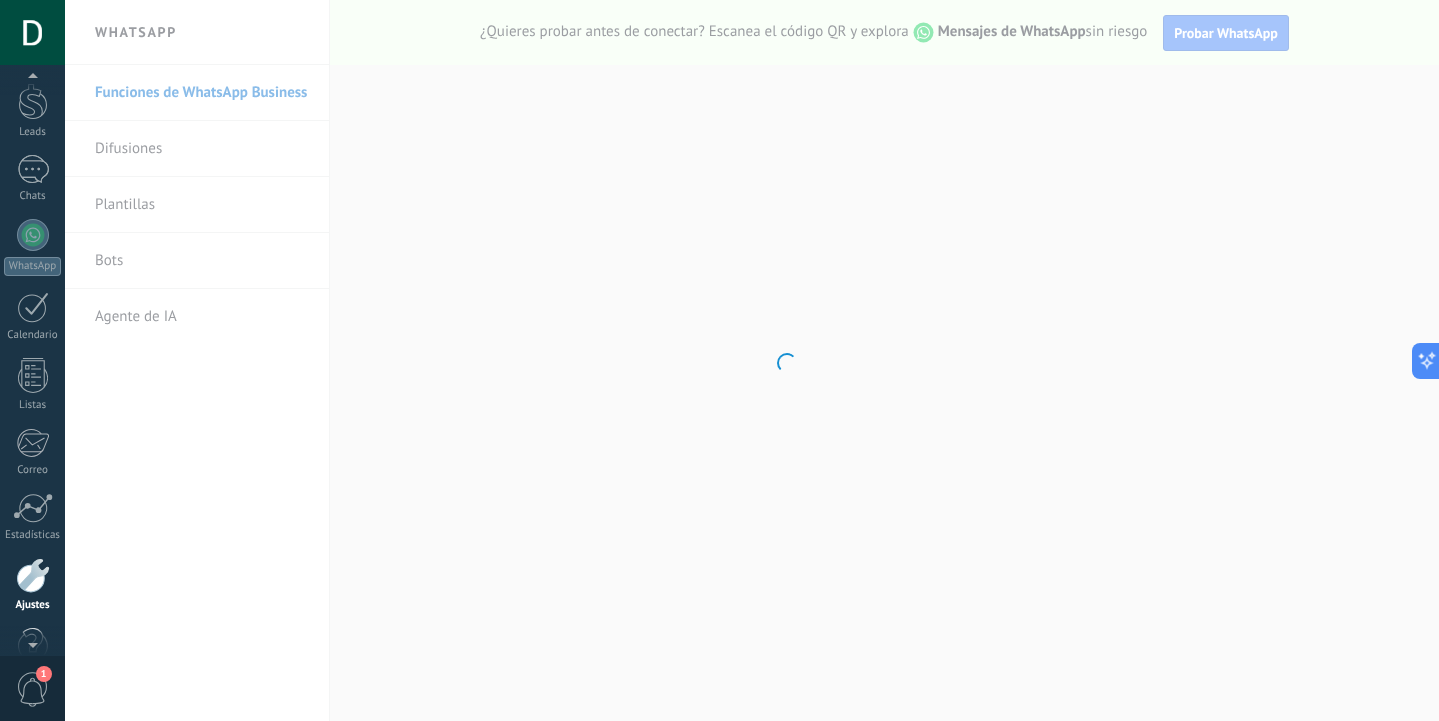 scroll, scrollTop: 111, scrollLeft: 0, axis: vertical 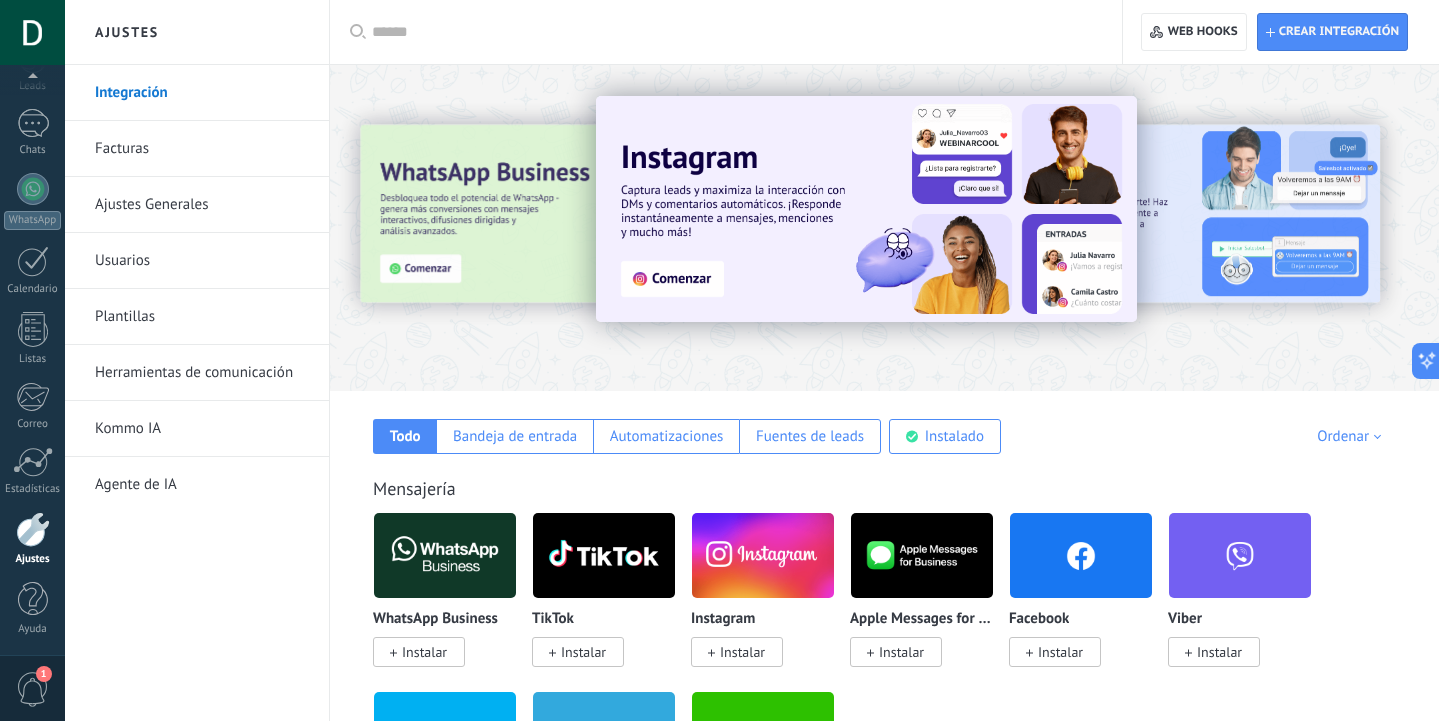 click on "Instalar" at bounding box center (424, 652) 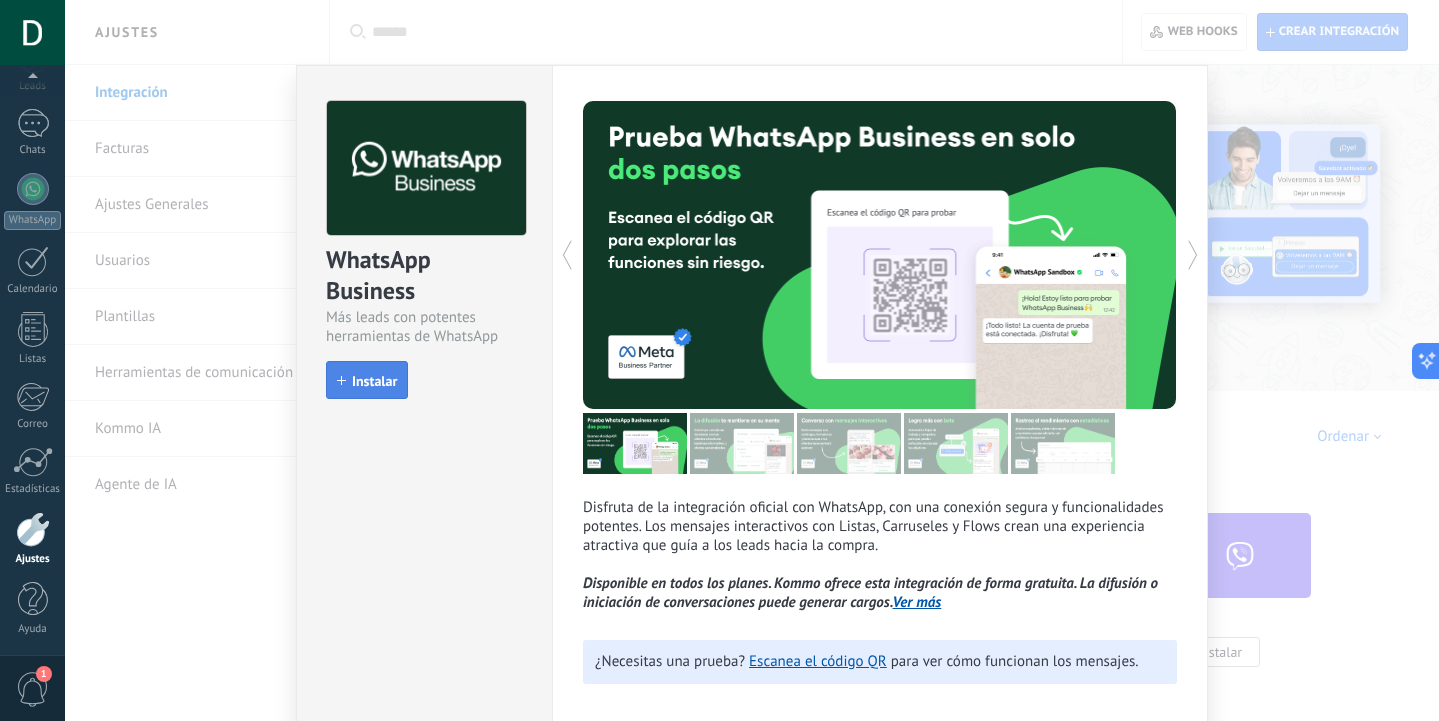 click on "Instalar" at bounding box center (374, 381) 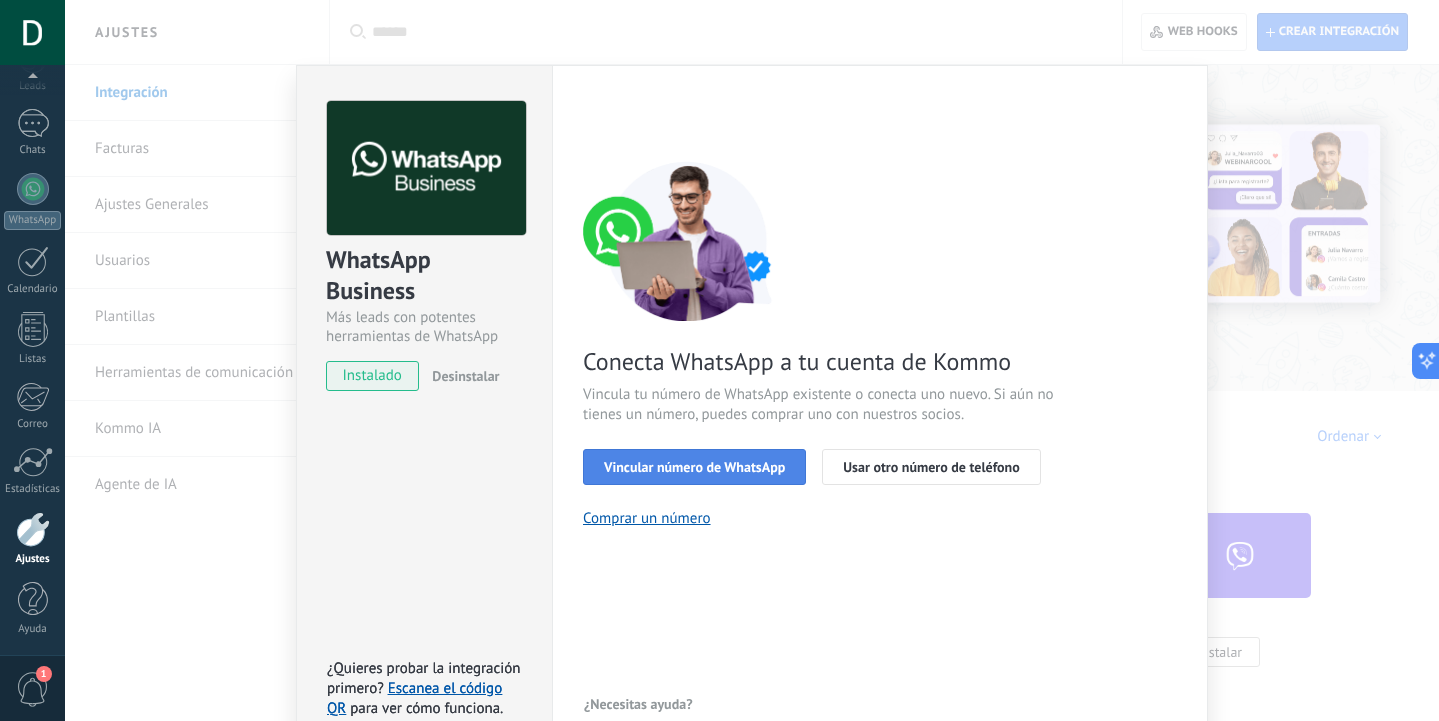 click on "Vincular número de WhatsApp" at bounding box center [694, 467] 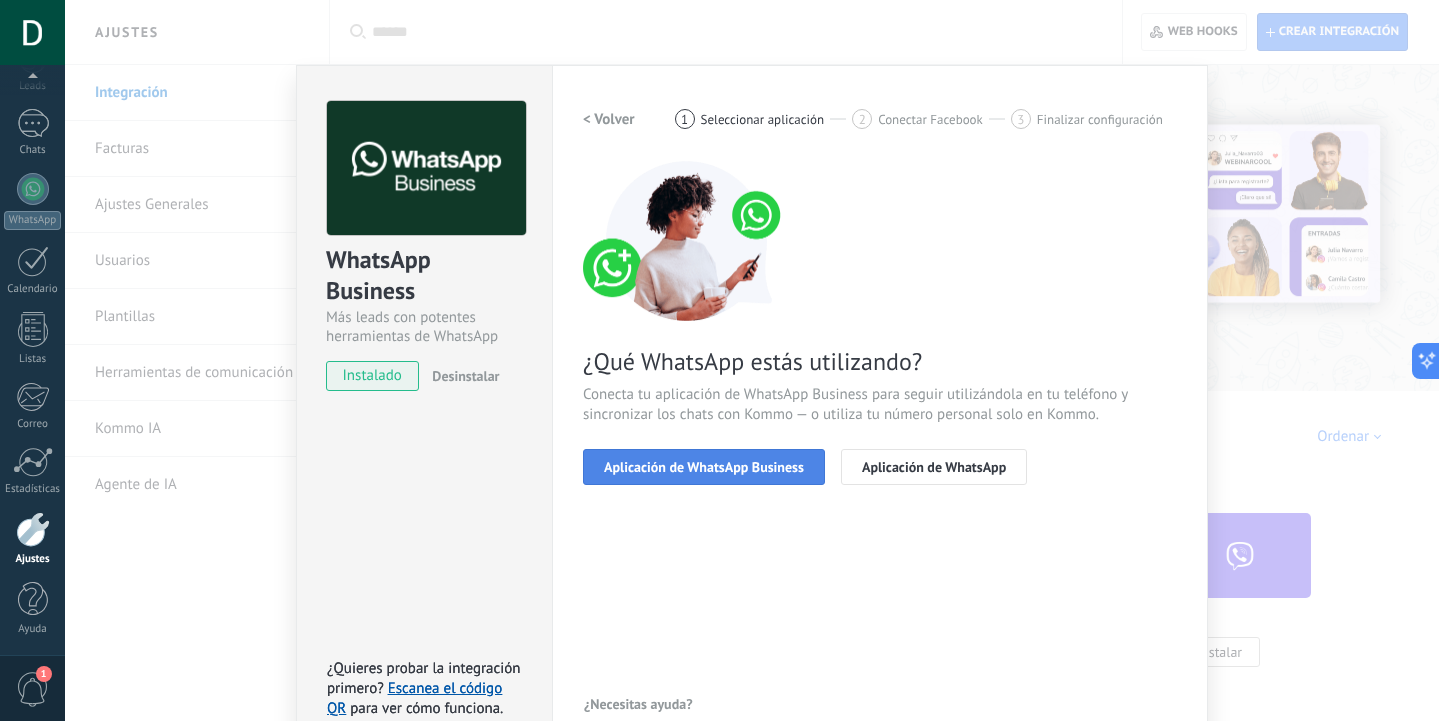 click on "Aplicación de WhatsApp Business" at bounding box center (704, 467) 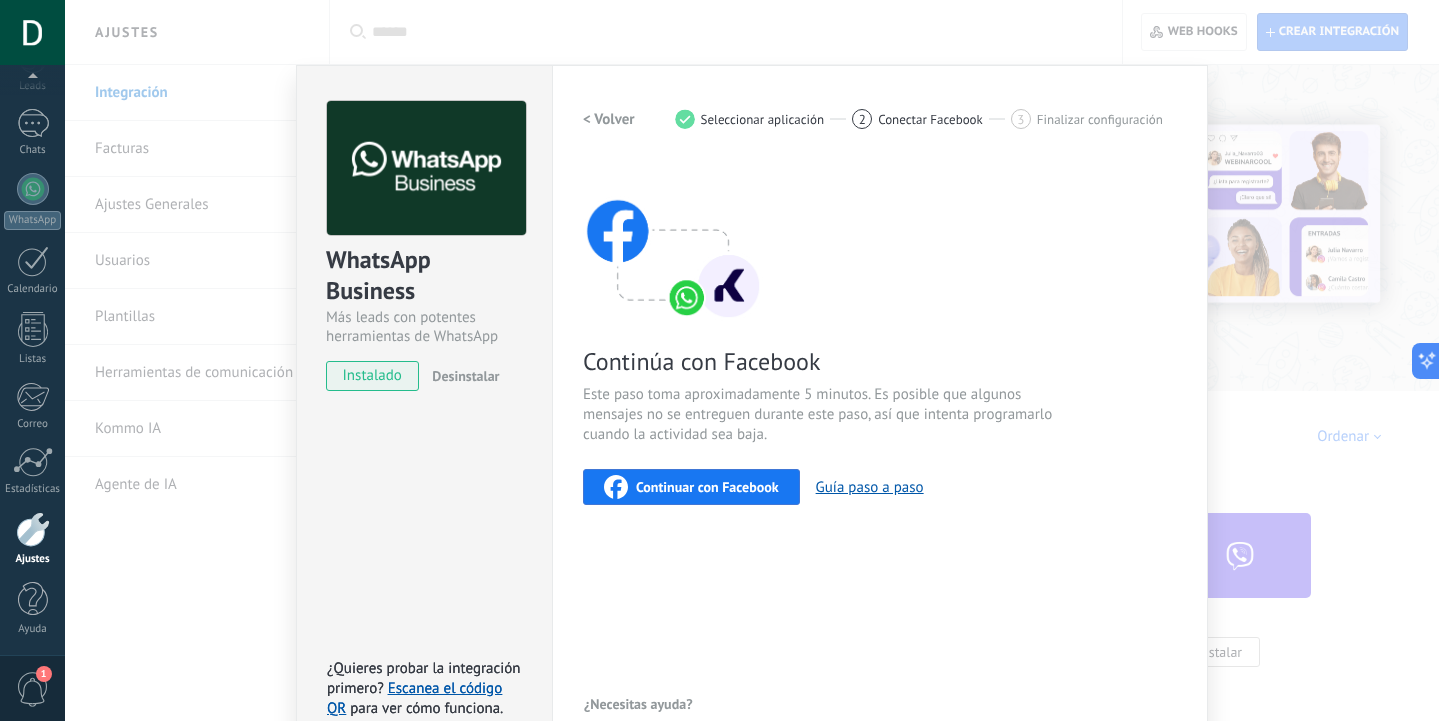 click on "Continuar con Facebook" at bounding box center [707, 487] 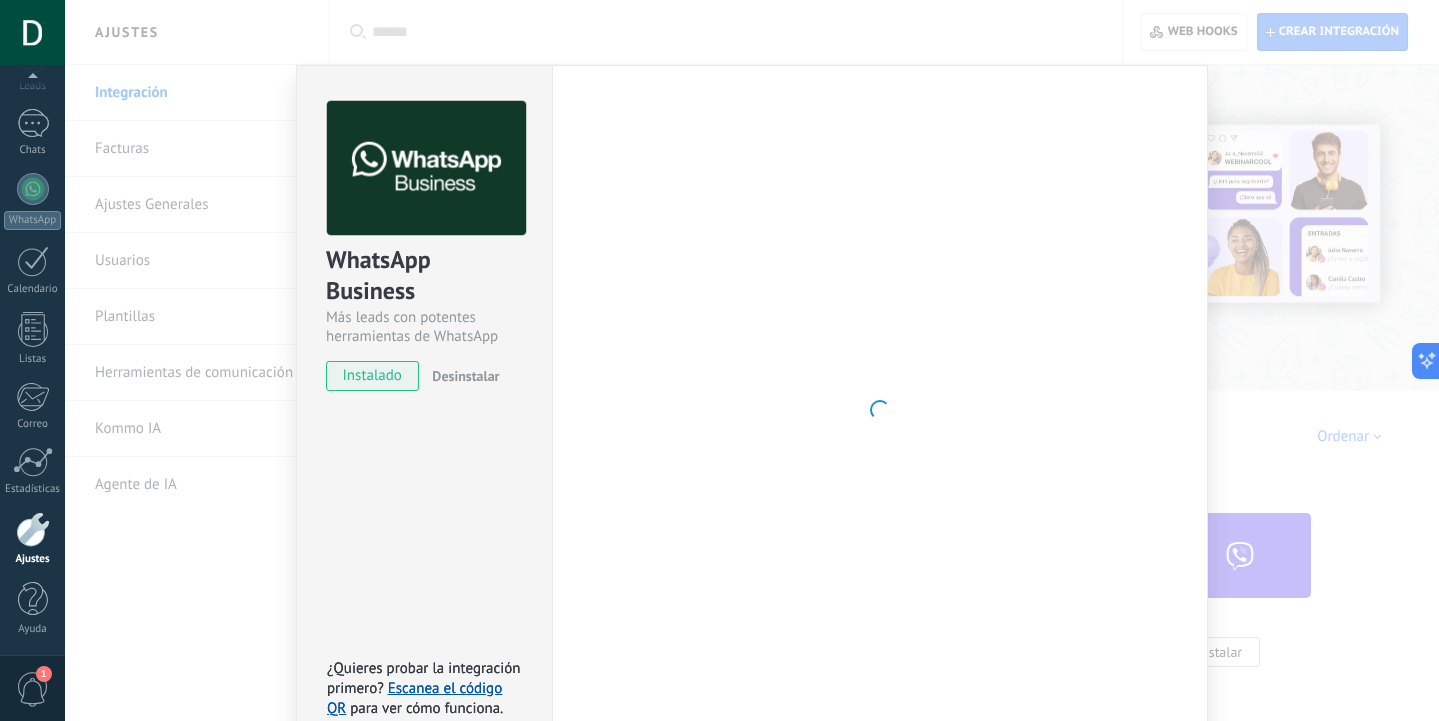 click on "WhatsApp Business Más leads con potentes herramientas de WhatsApp instalado Desinstalar ¿Quieres probar la integración primero?   Escanea el código QR   para ver cómo funciona. ¿Quieres probar la integración primero?   Escanea el código QR   para ver cómo funciona. Configuraciones Autorizaciones Esta pestaña registra a los usuarios que han concedido acceso a las integración a esta cuenta. Si deseas remover la posibilidad que un usuario pueda enviar solicitudes a la cuenta en nombre de esta integración, puedes revocar el acceso. Si el acceso a todos los usuarios es revocado, la integración dejará de funcionar. Esta aplicacion está instalada, pero nadie le ha dado acceso aun. WhatsApp Cloud API más _:  Guardar < Volver 1 Seleccionar aplicación 2 Conectar Facebook  3 Finalizar configuración Continúa con Facebook Este paso toma aproximadamente 5 minutos. Es posible que algunos mensajes no se entreguen durante este paso, así que intenta programarlo cuando la actividad sea baja." at bounding box center (752, 360) 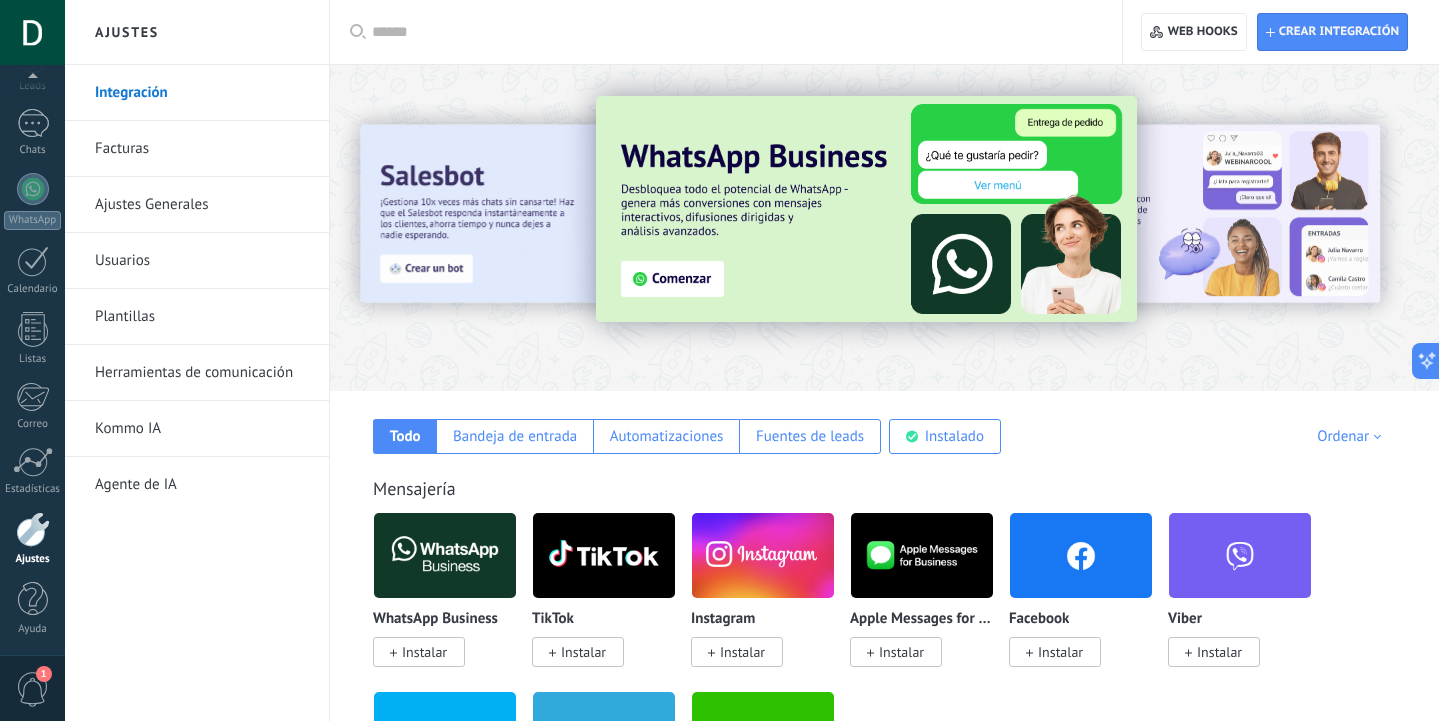 scroll, scrollTop: 1, scrollLeft: 0, axis: vertical 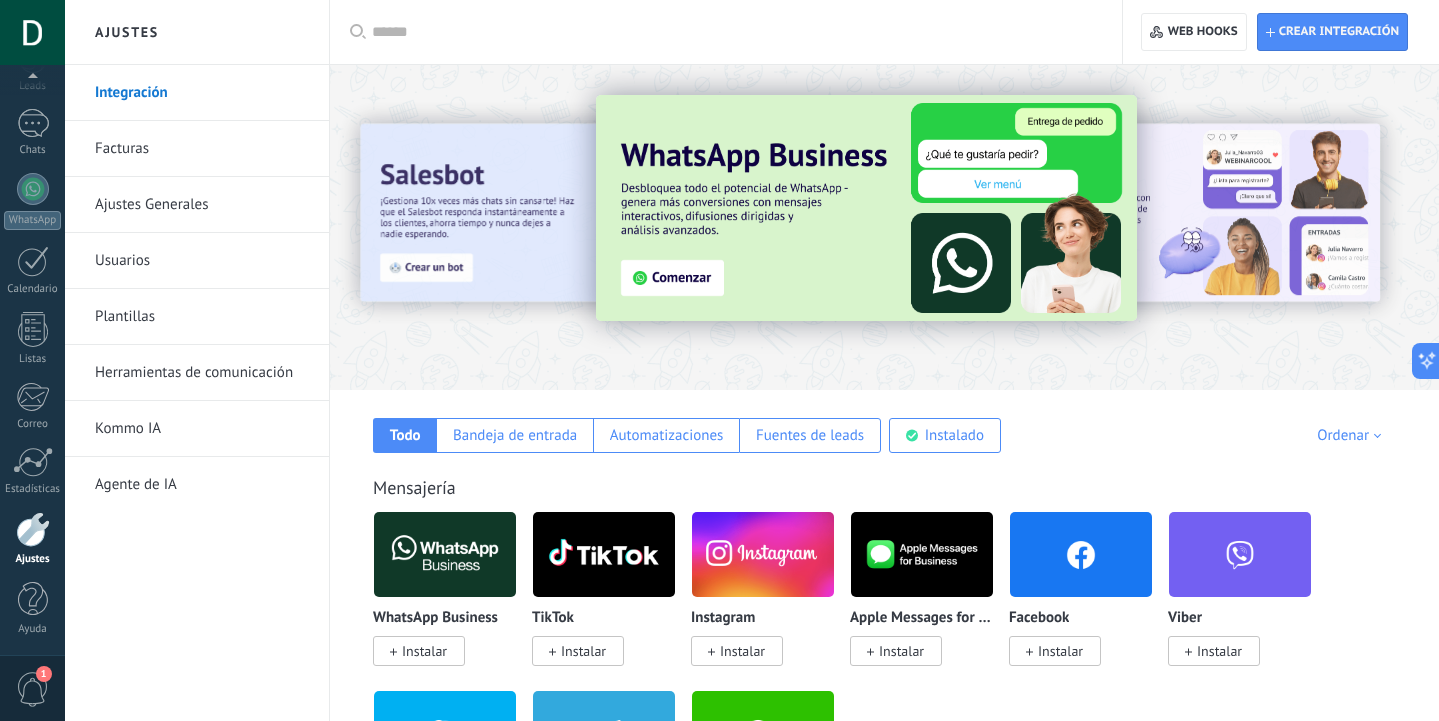 click on "Instalar" at bounding box center [424, 651] 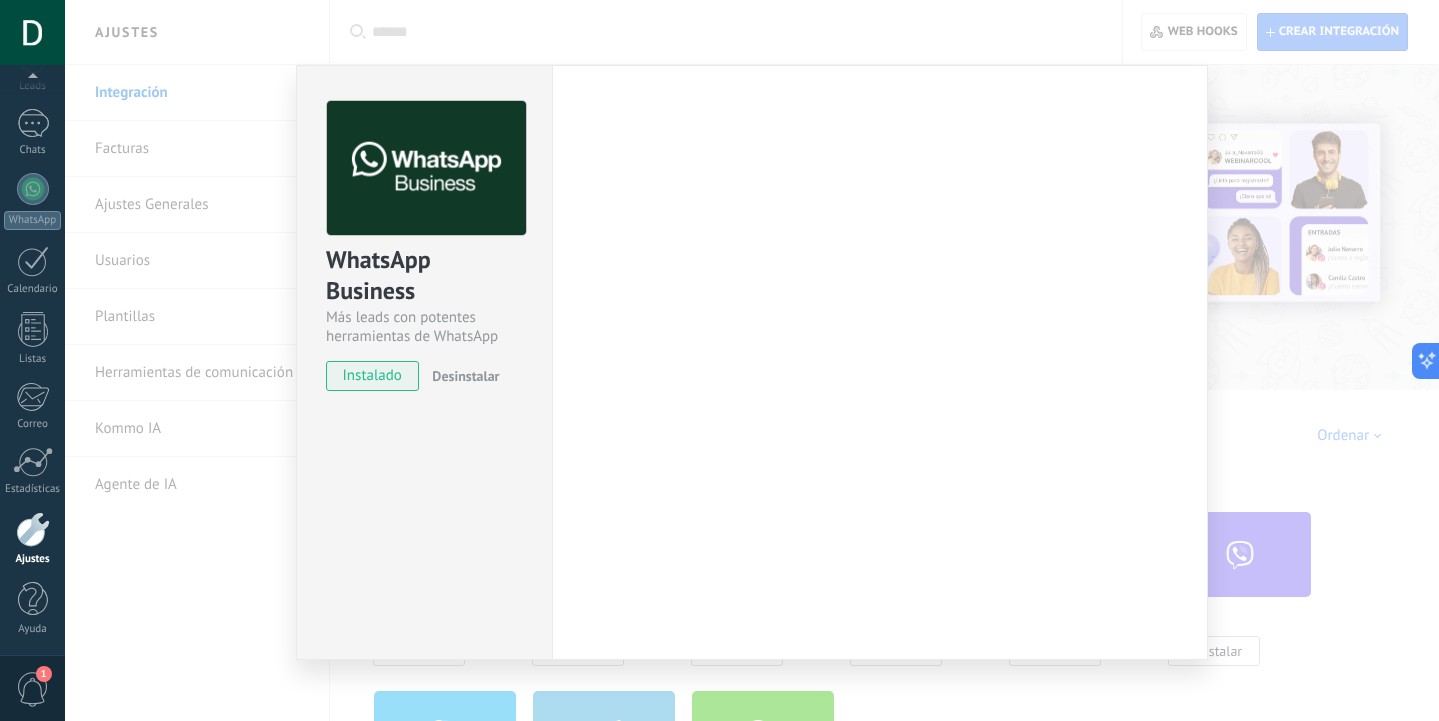 click on "WhatsApp Business Más leads con potentes herramientas de WhatsApp instalado Desinstalar" at bounding box center [424, 362] 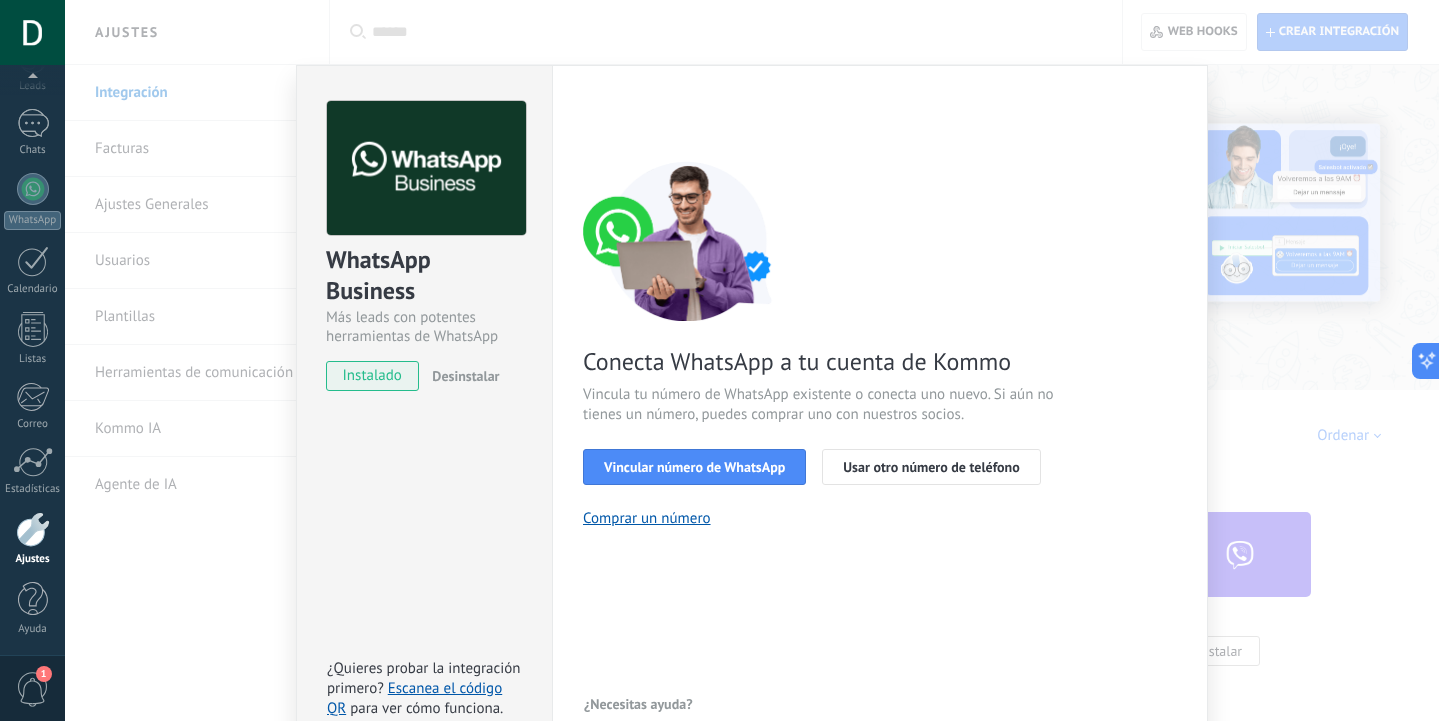 click on "Conecta WhatsApp a tu cuenta de Kommo Vincula tu número de WhatsApp existente o conecta uno nuevo. Si aún no tienes un número, puedes comprar uno con nuestros socios. Vincular número de WhatsApp Usar otro número de teléfono Comprar un número" at bounding box center [880, 344] 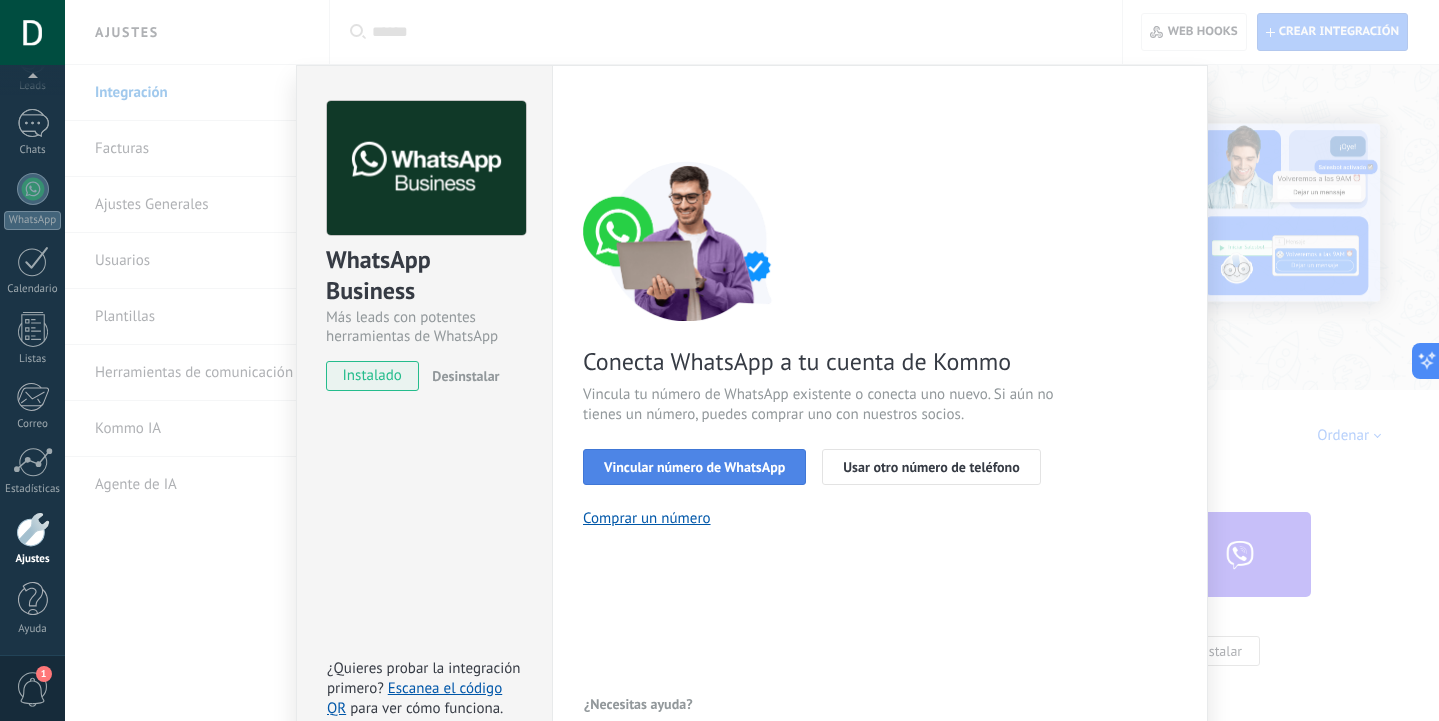 click on "Vincular número de WhatsApp" at bounding box center [694, 467] 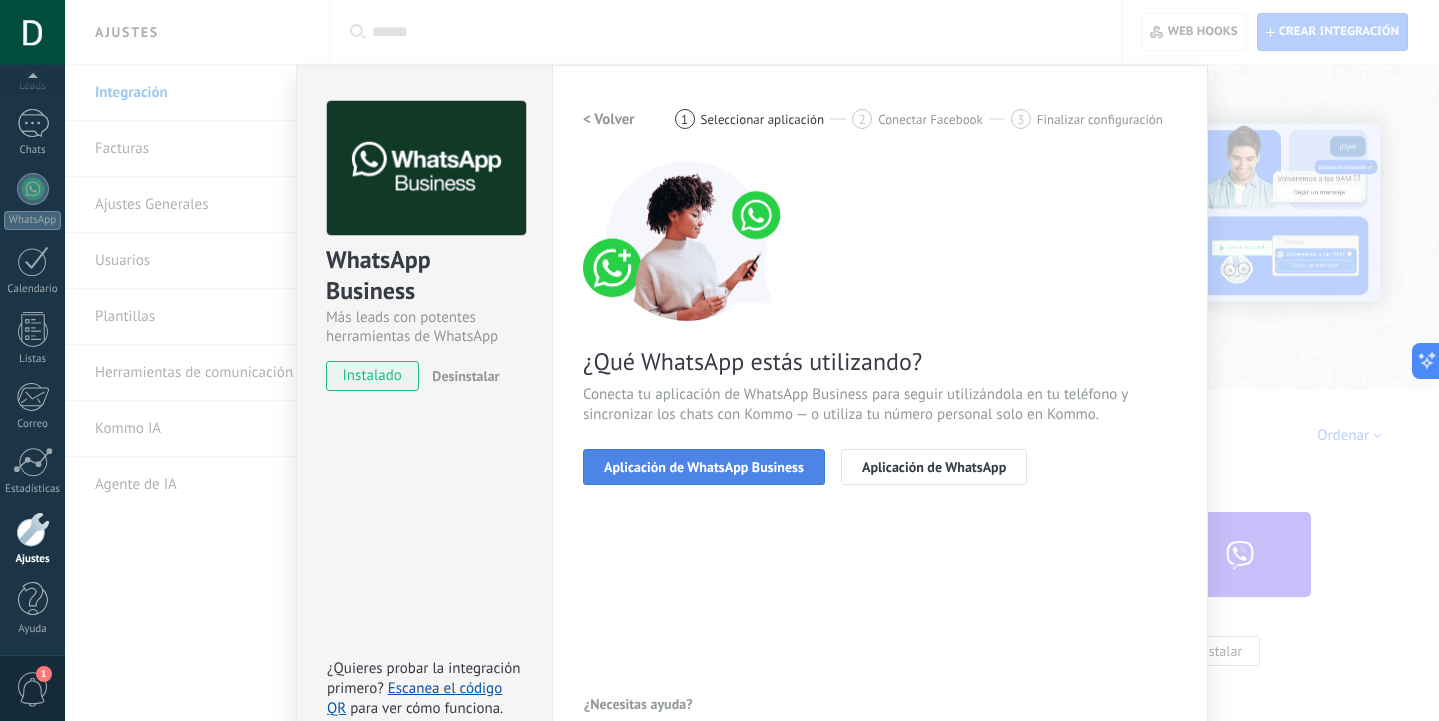 click on "Aplicación de WhatsApp Business" at bounding box center [704, 467] 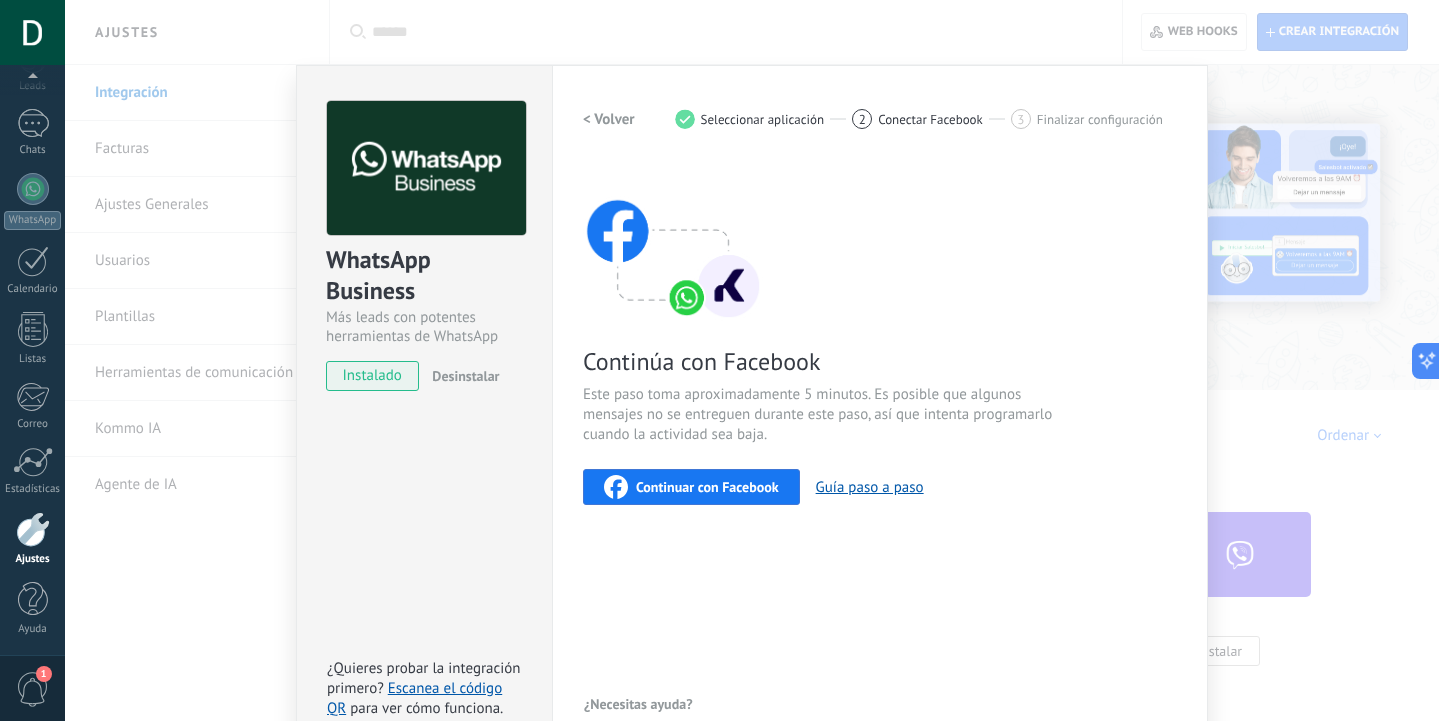 click on "Continuar con Facebook" at bounding box center (691, 487) 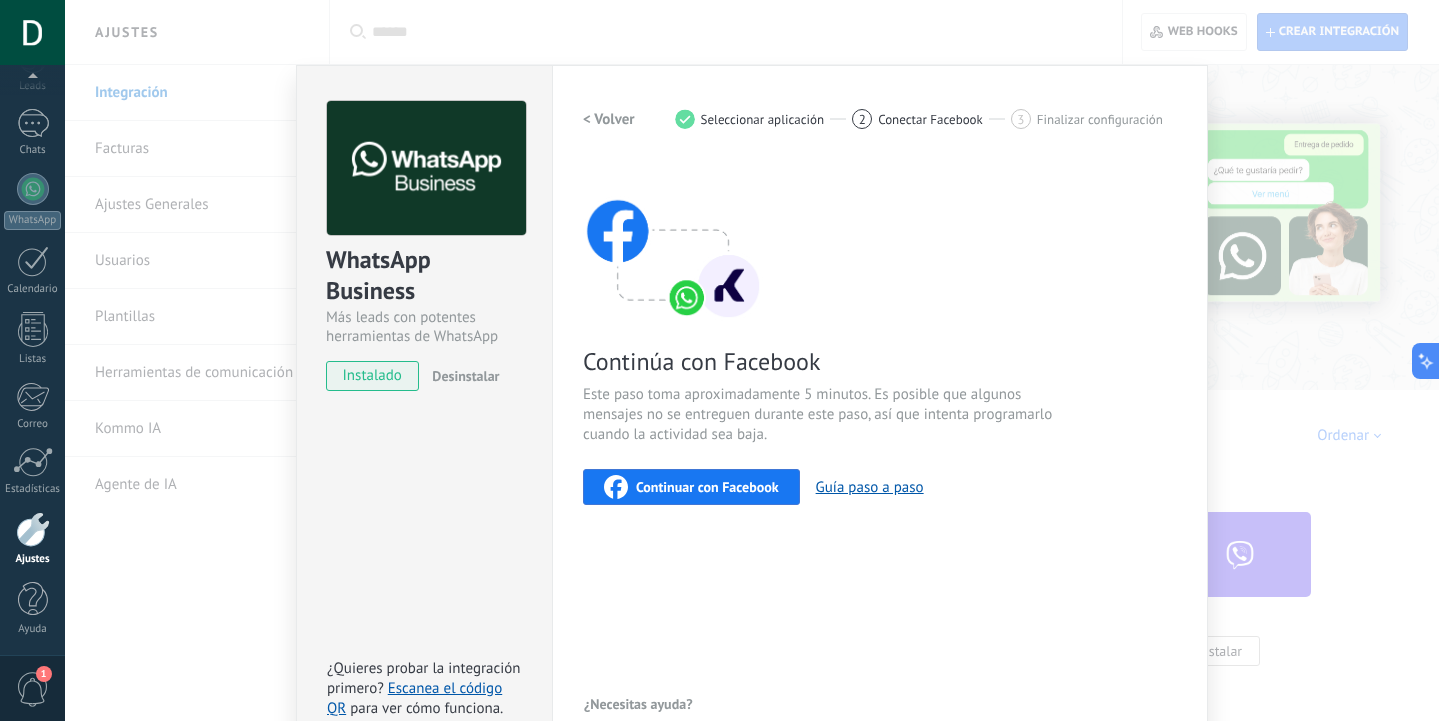 scroll, scrollTop: 0, scrollLeft: 0, axis: both 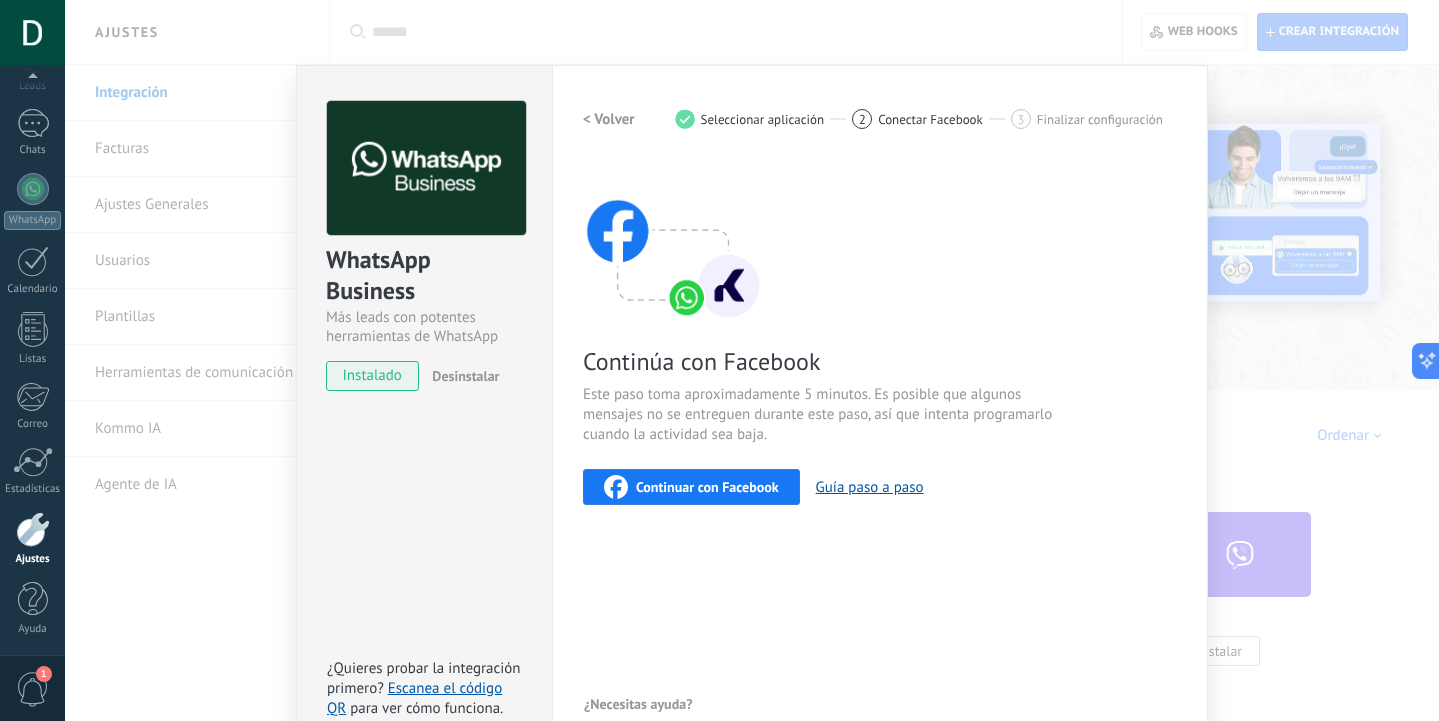 click on "Continuar con Facebook" at bounding box center [707, 487] 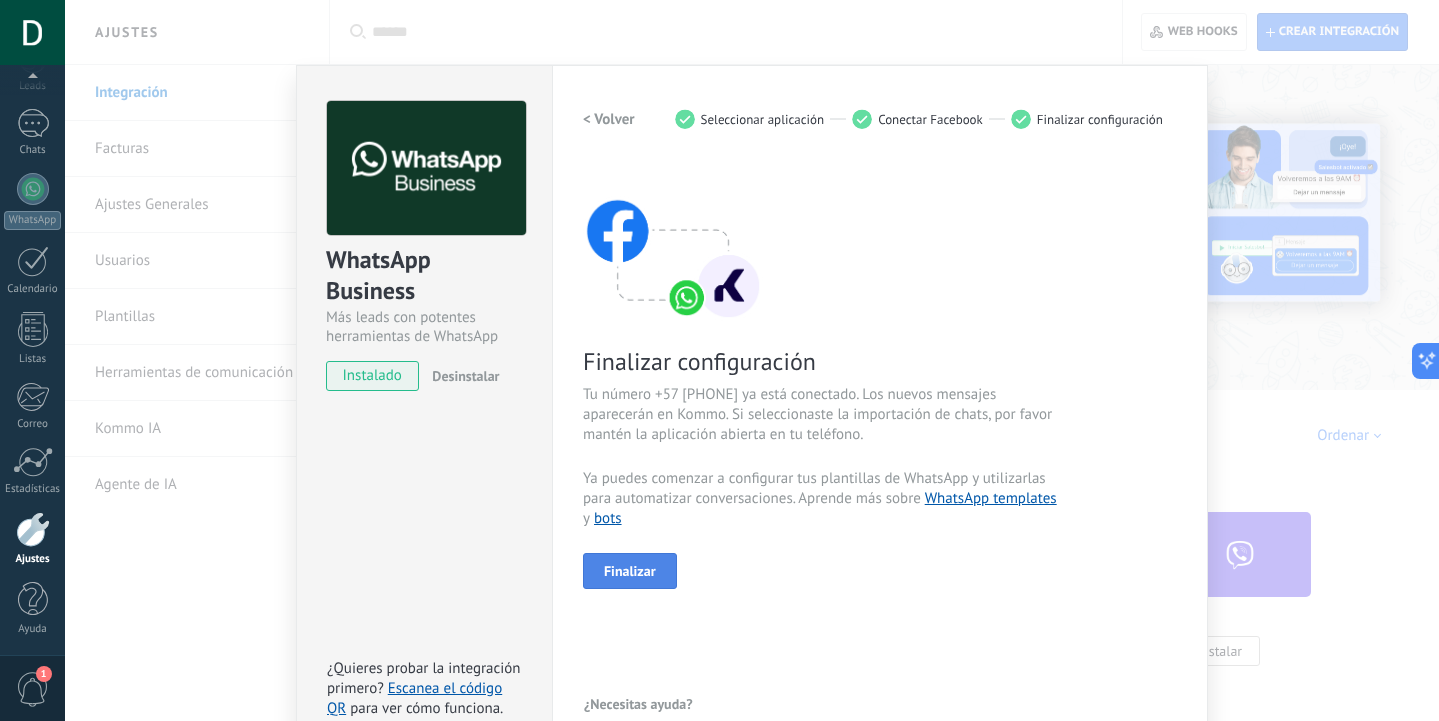click on "Finalizar" at bounding box center (630, 571) 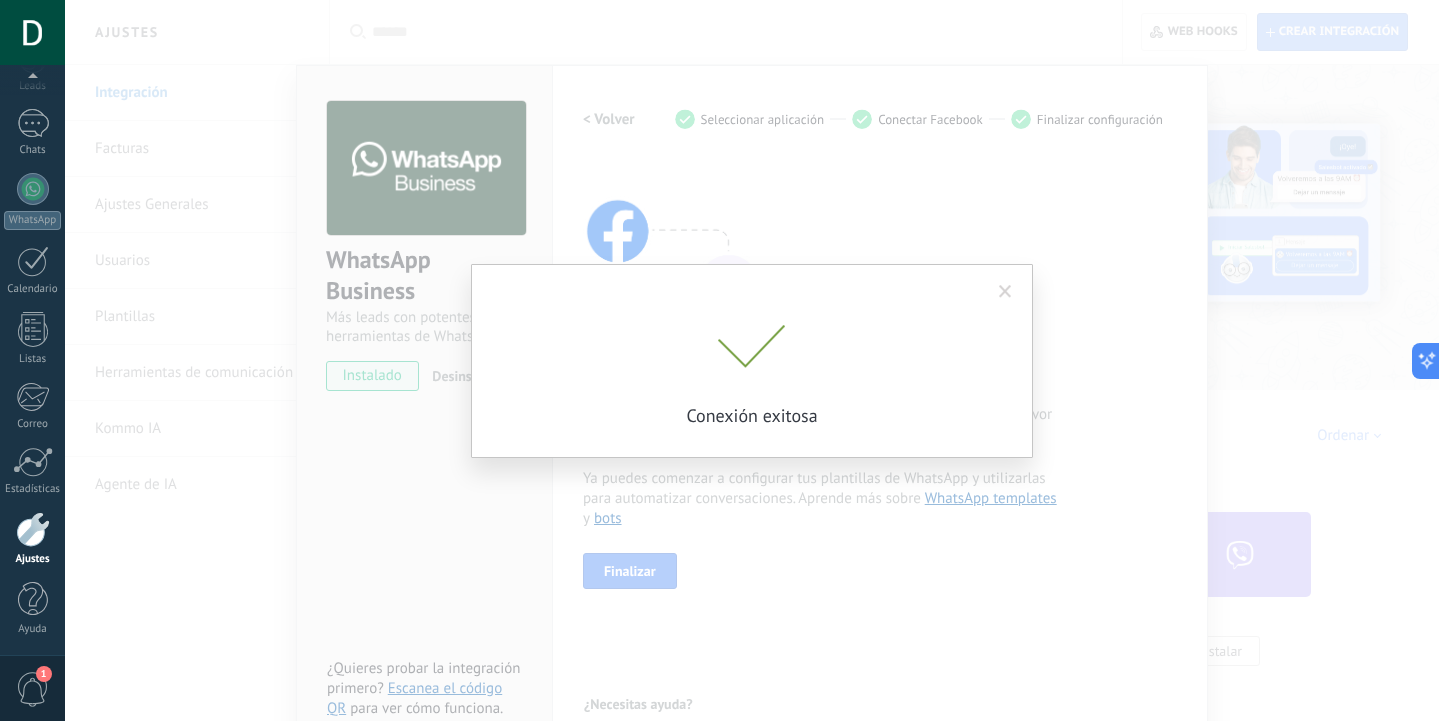 click at bounding box center (1005, 292) 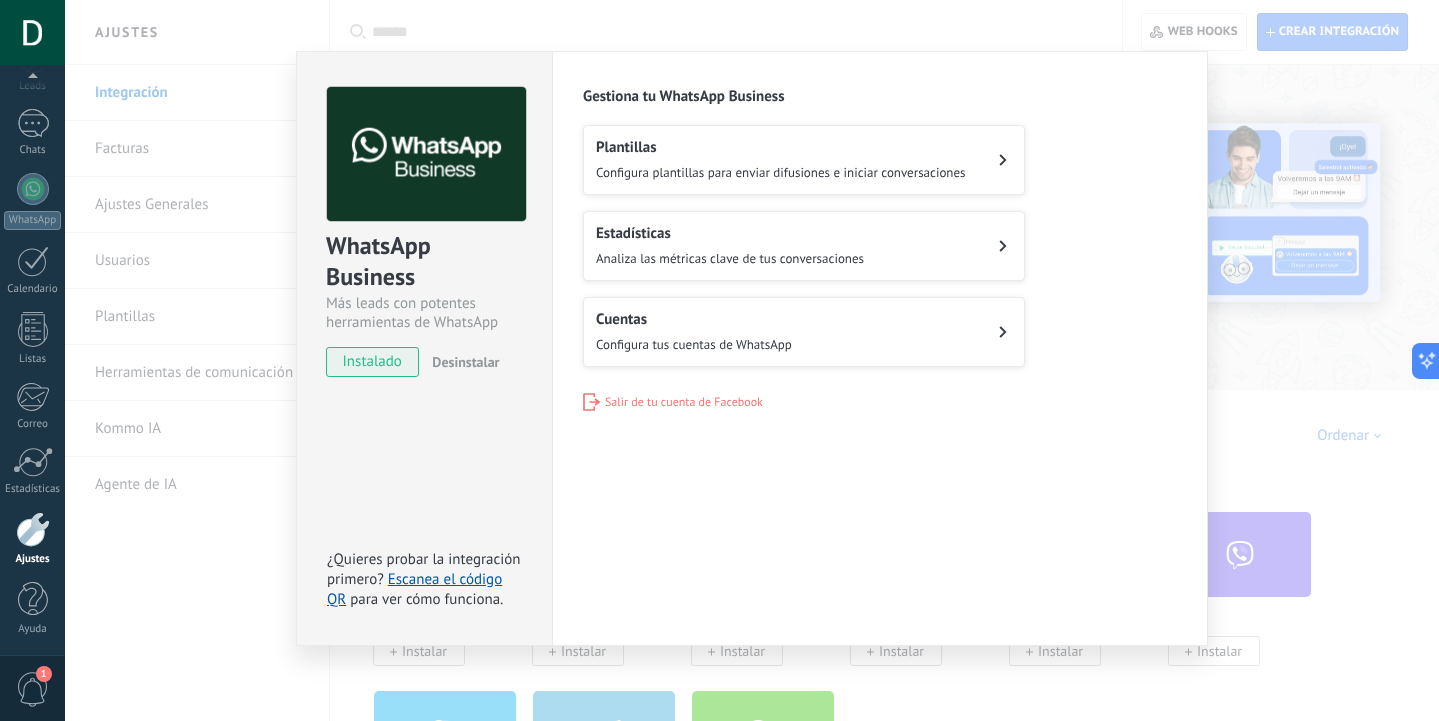 scroll, scrollTop: 14, scrollLeft: 0, axis: vertical 